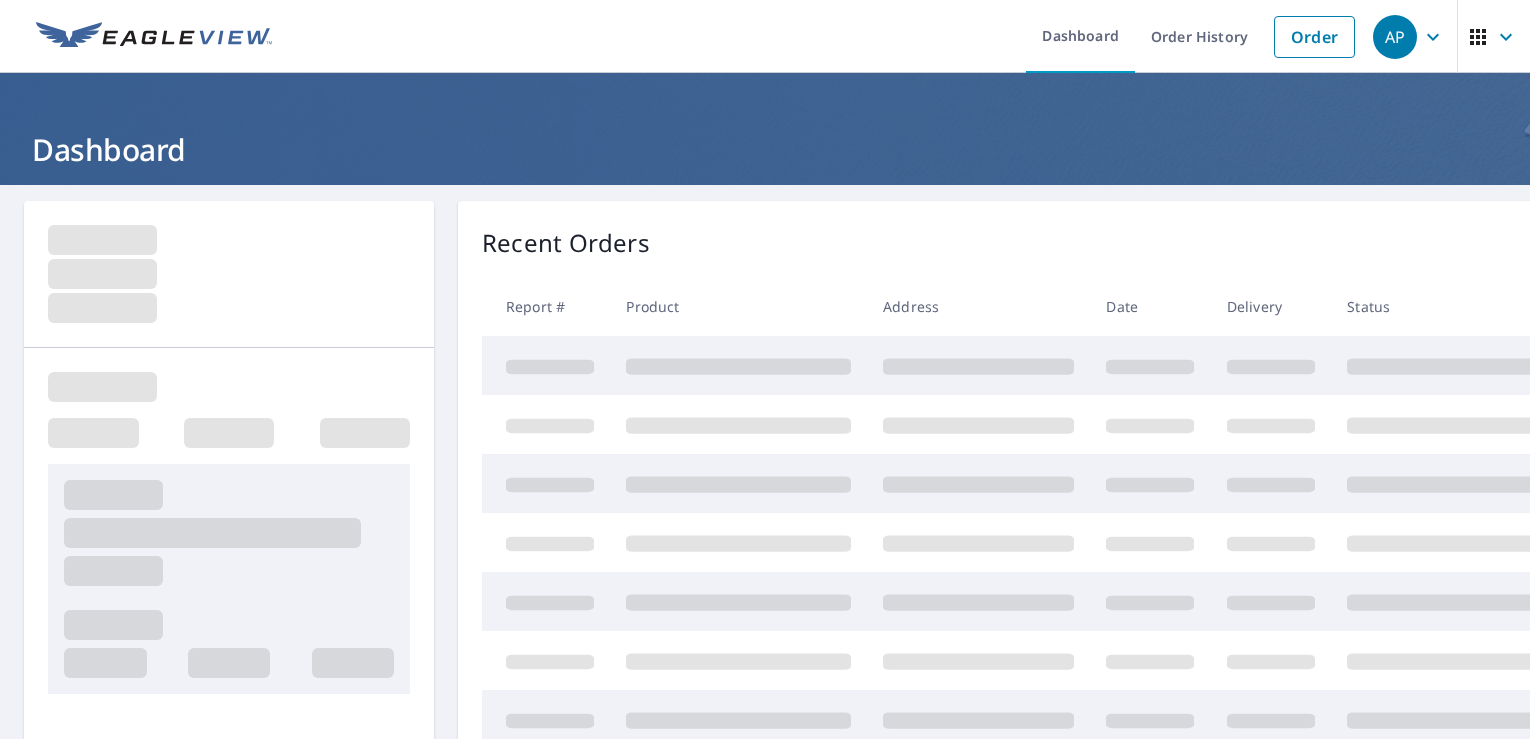 scroll, scrollTop: 0, scrollLeft: 0, axis: both 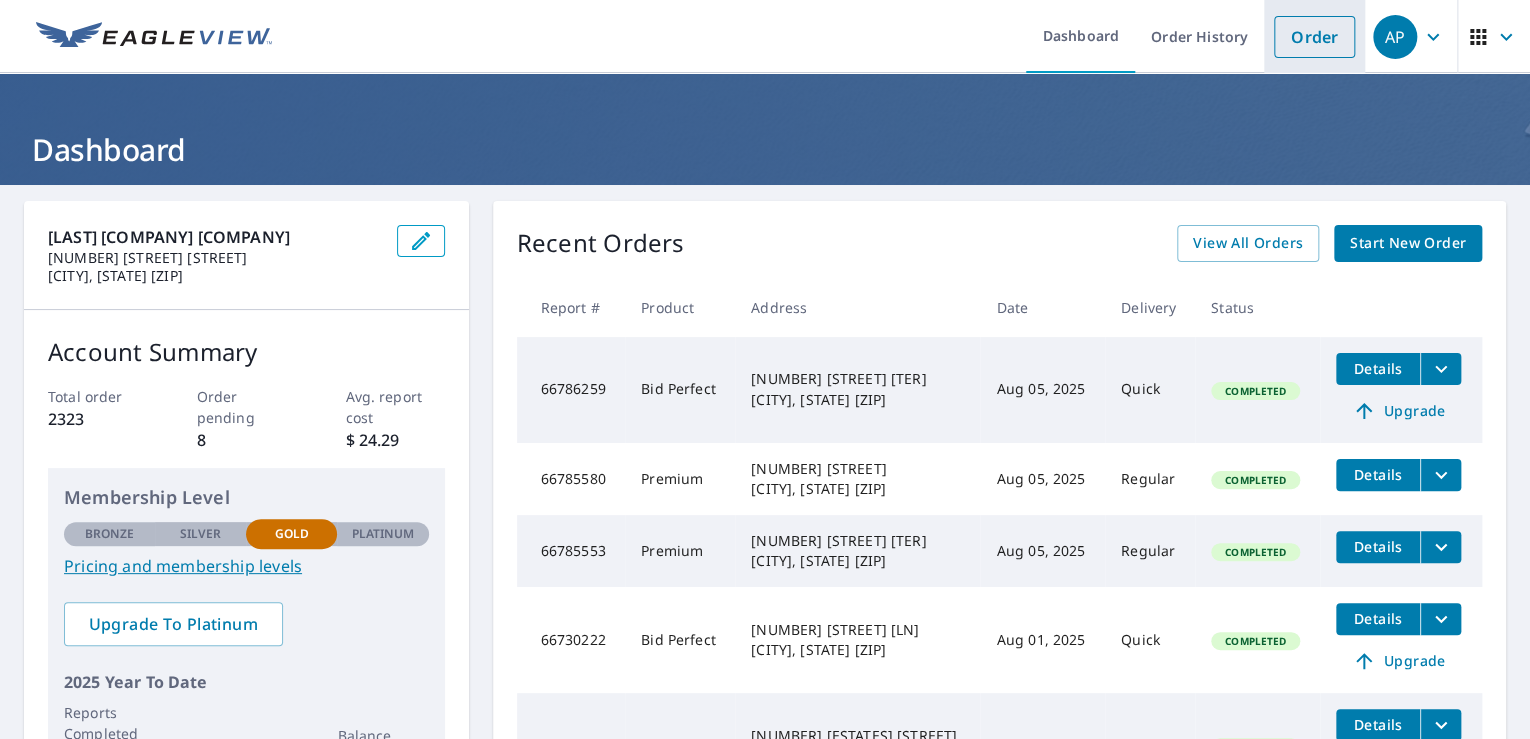 click on "Order" at bounding box center [1314, 37] 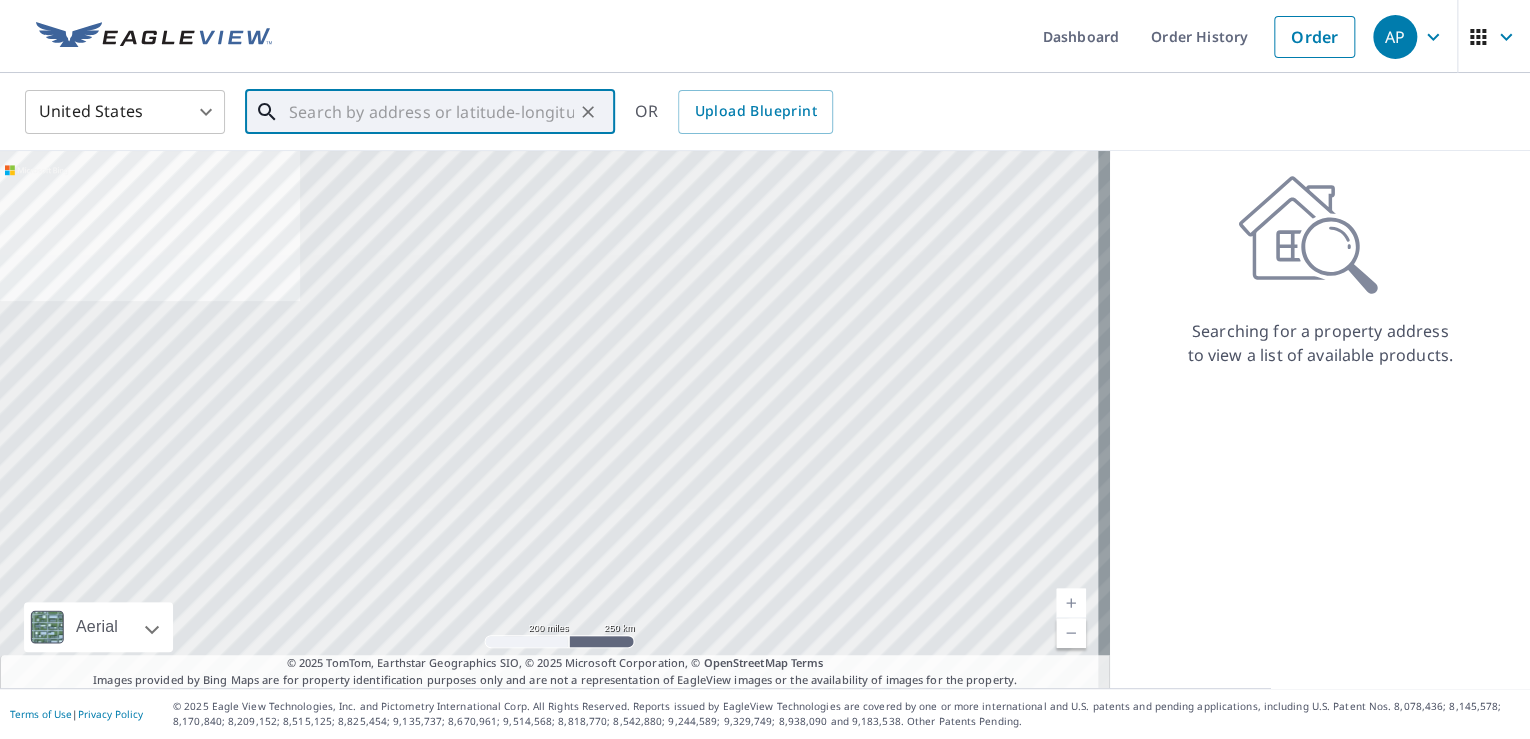 click at bounding box center (431, 112) 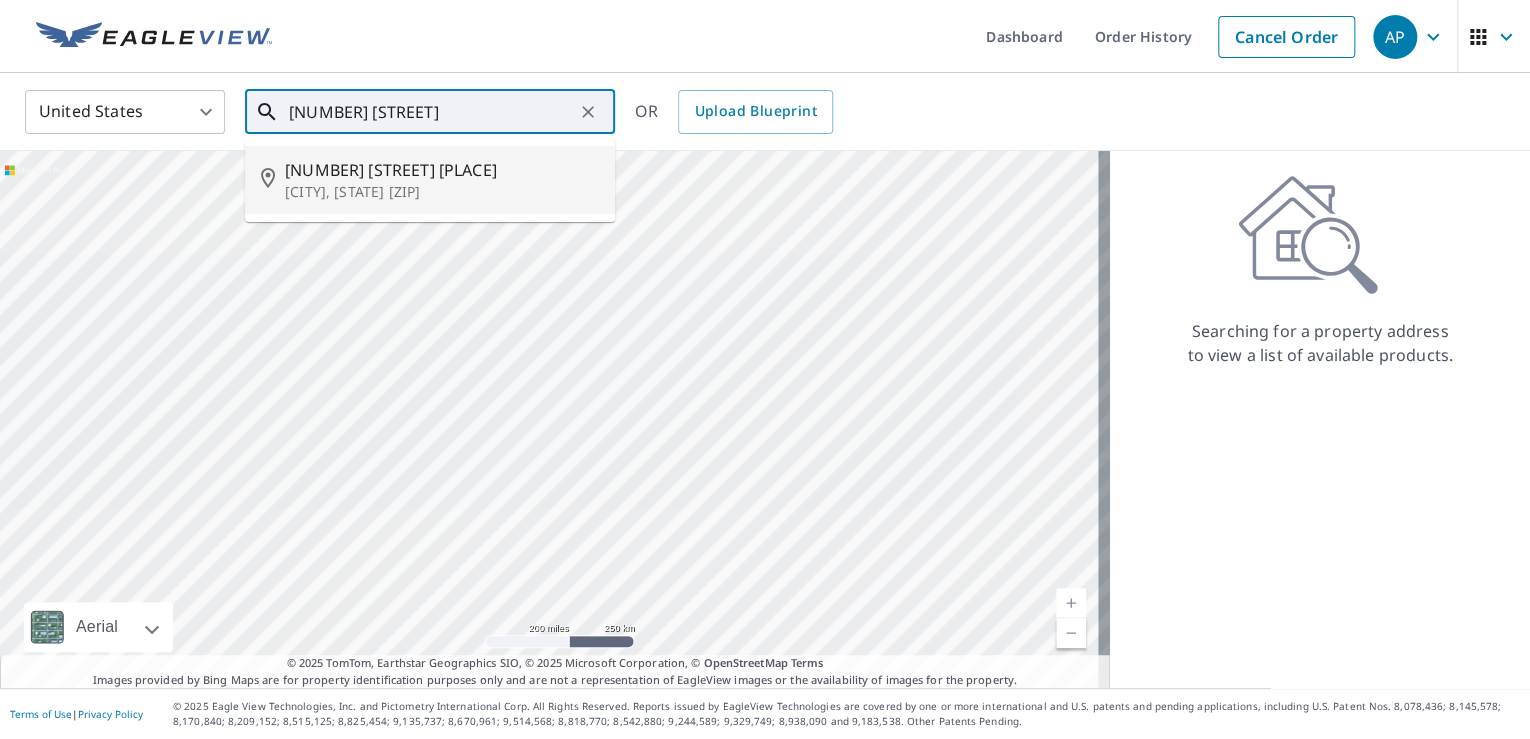 drag, startPoint x: 399, startPoint y: 169, endPoint x: 402, endPoint y: 157, distance: 12.369317 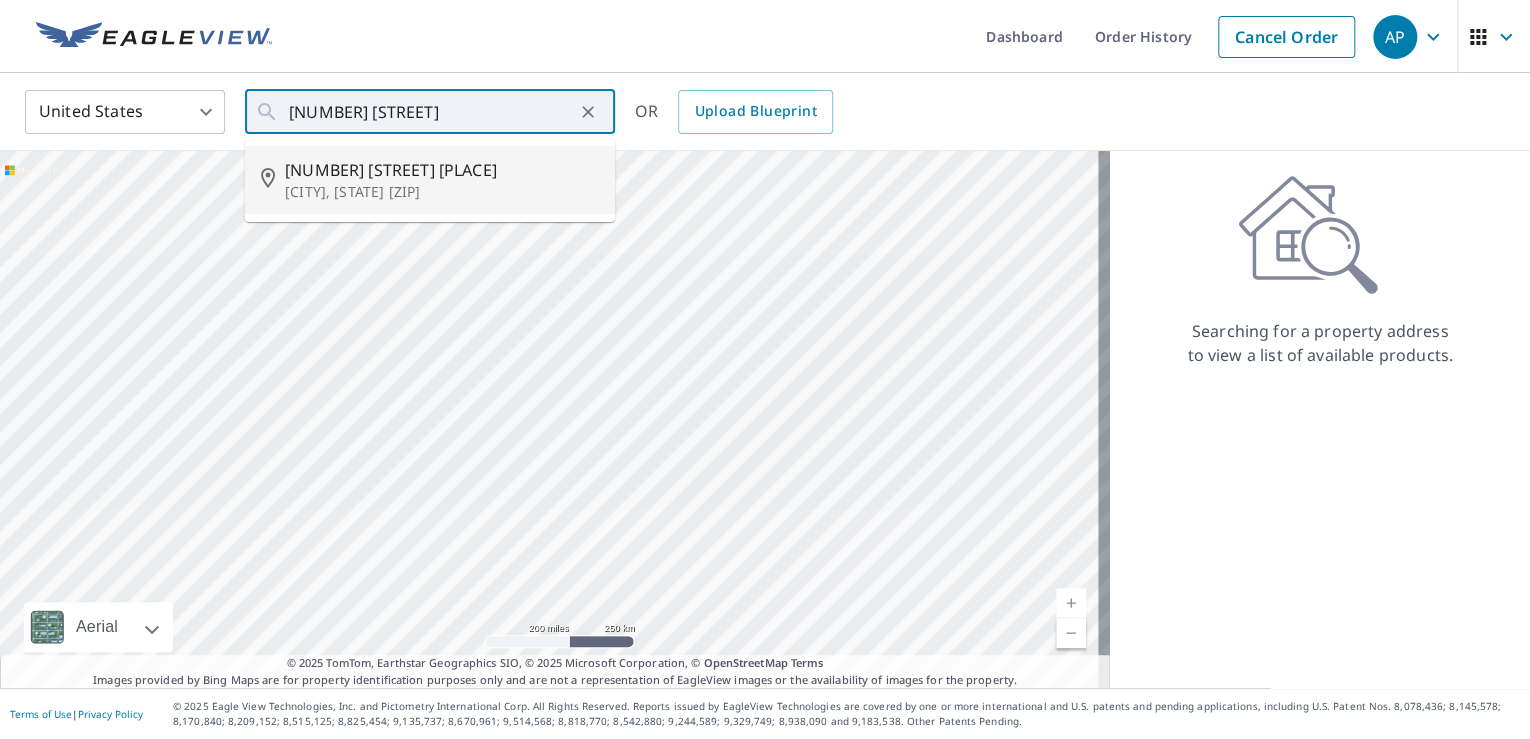 type on "[NUMBER] [STREET] [TER] [CITY], [STATE] [ZIP]" 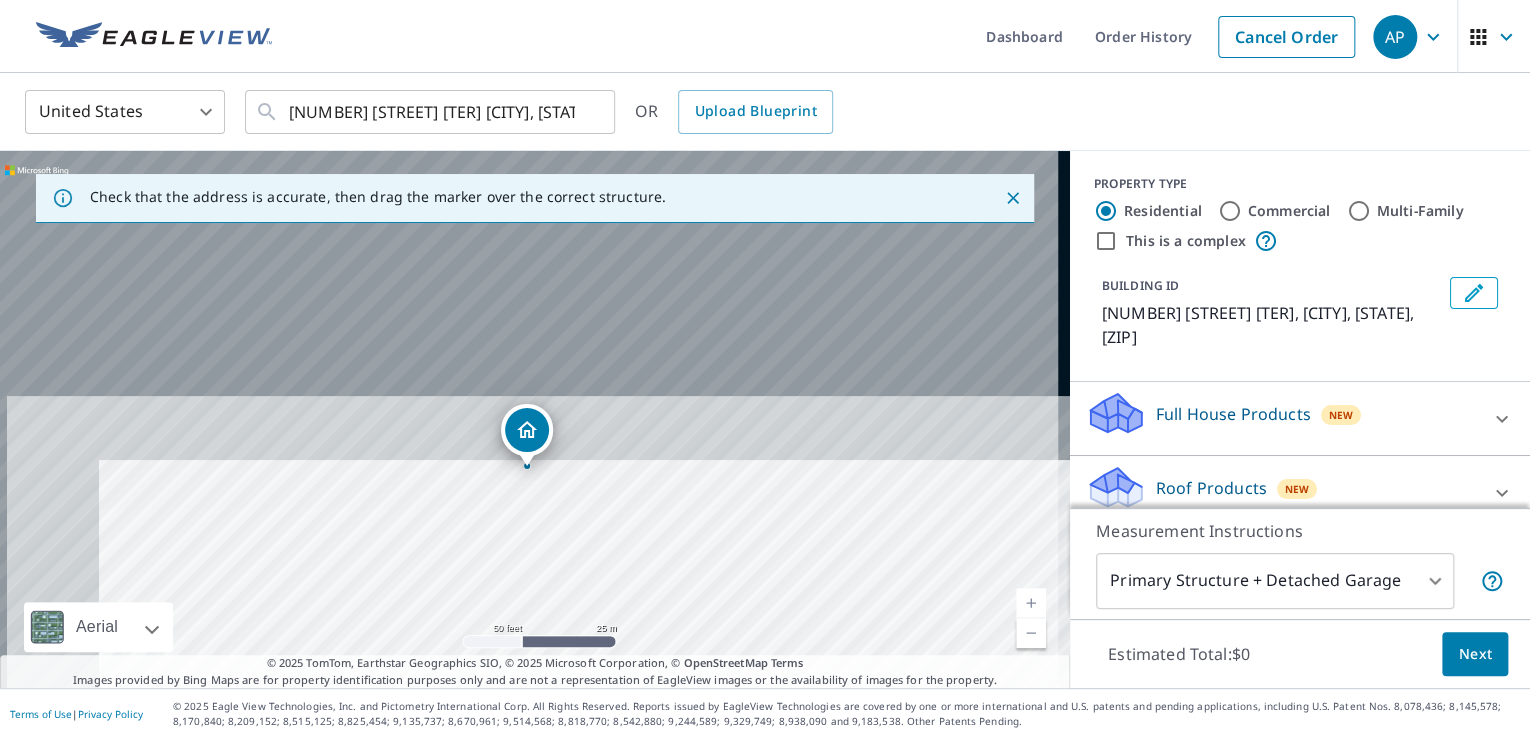 drag, startPoint x: 488, startPoint y: 308, endPoint x: 586, endPoint y: 644, distance: 350 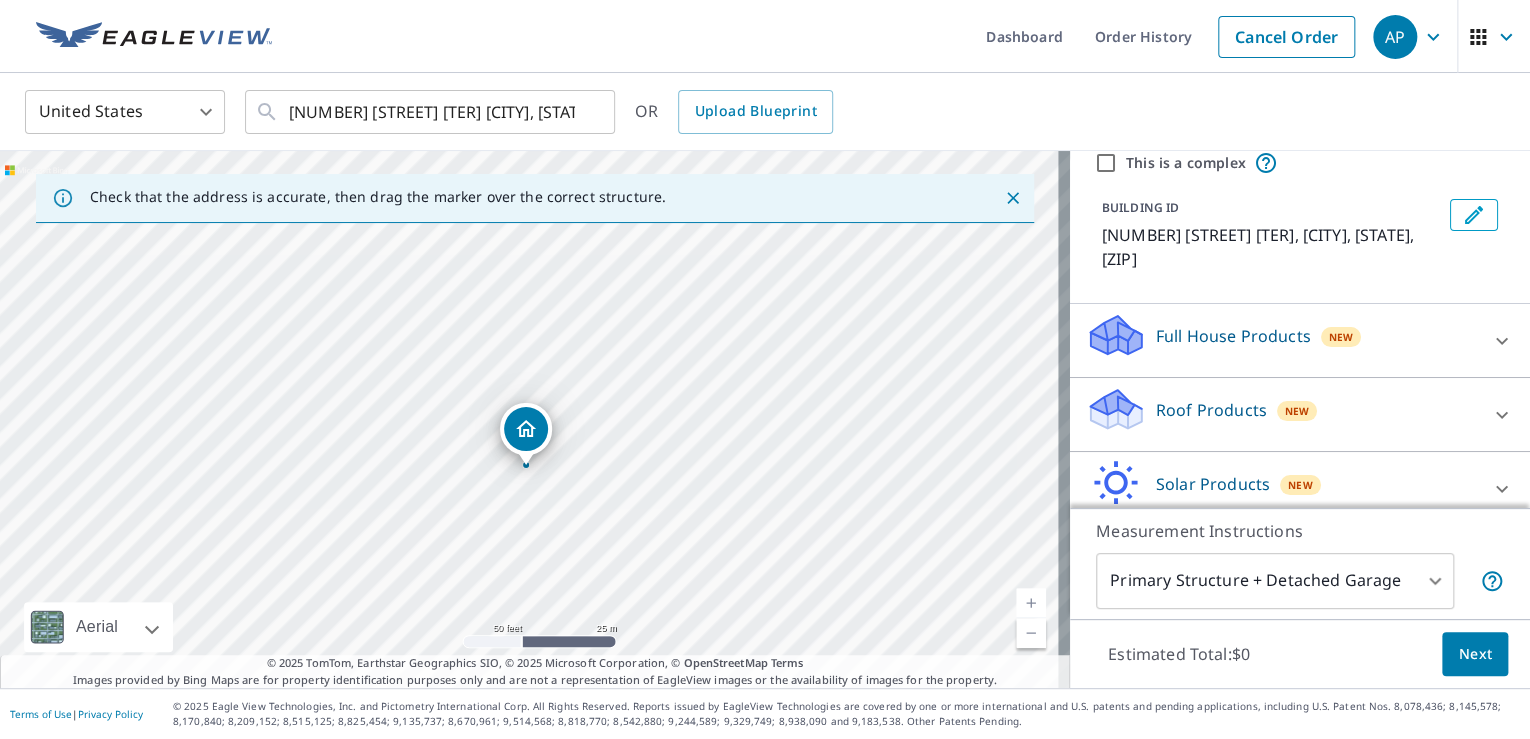scroll, scrollTop: 168, scrollLeft: 0, axis: vertical 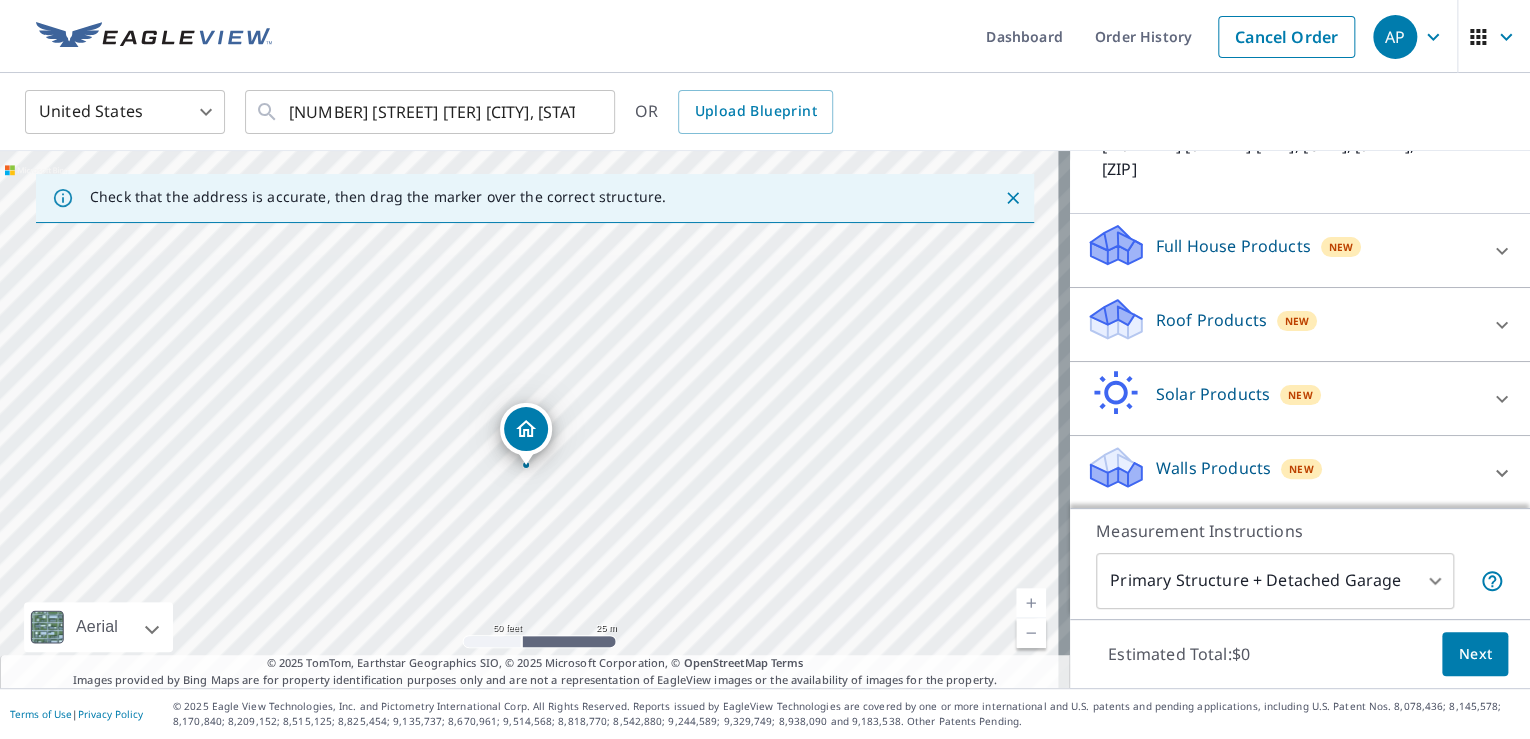 click on "New" at bounding box center (1297, 321) 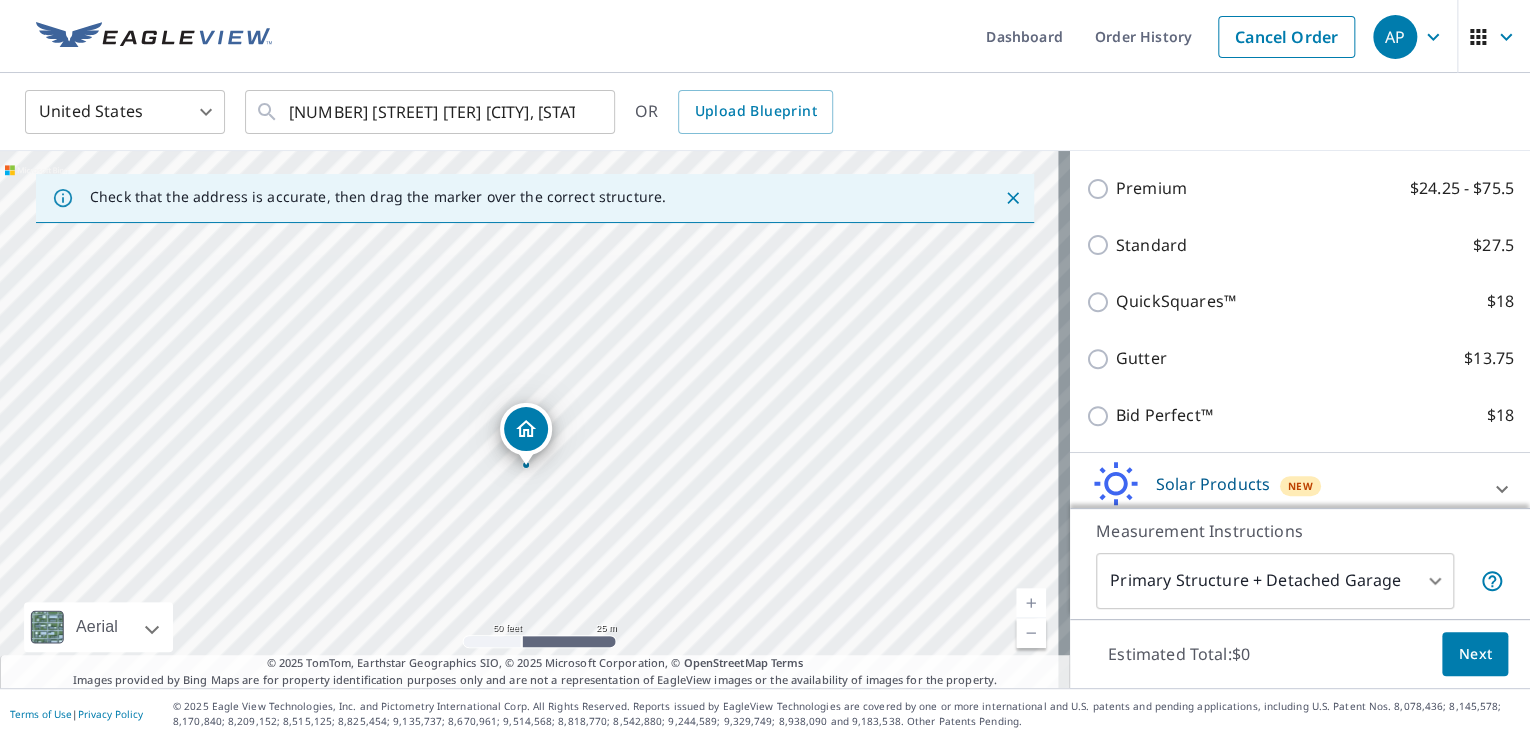 scroll, scrollTop: 451, scrollLeft: 0, axis: vertical 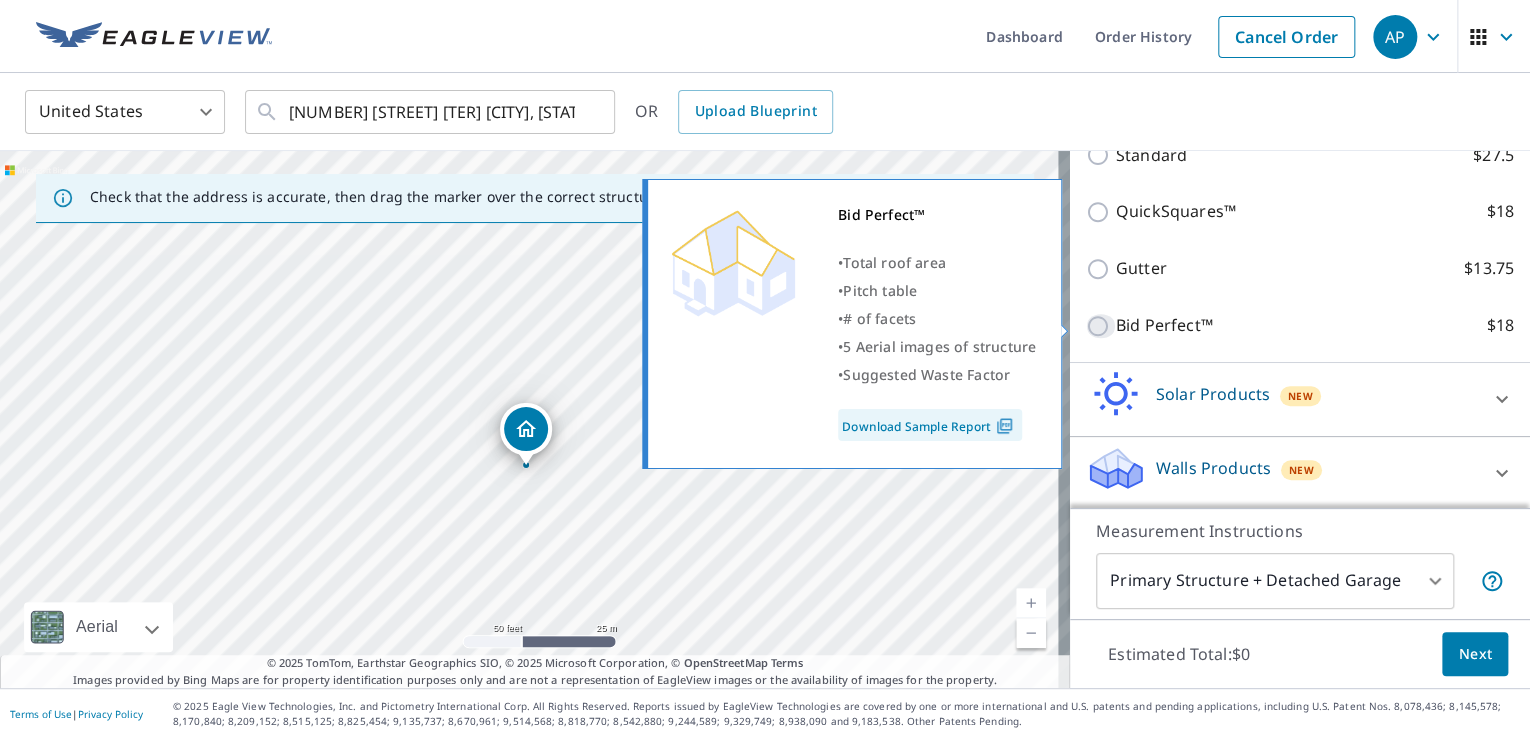 click on "Bid Perfect™ $18" at bounding box center [1101, 326] 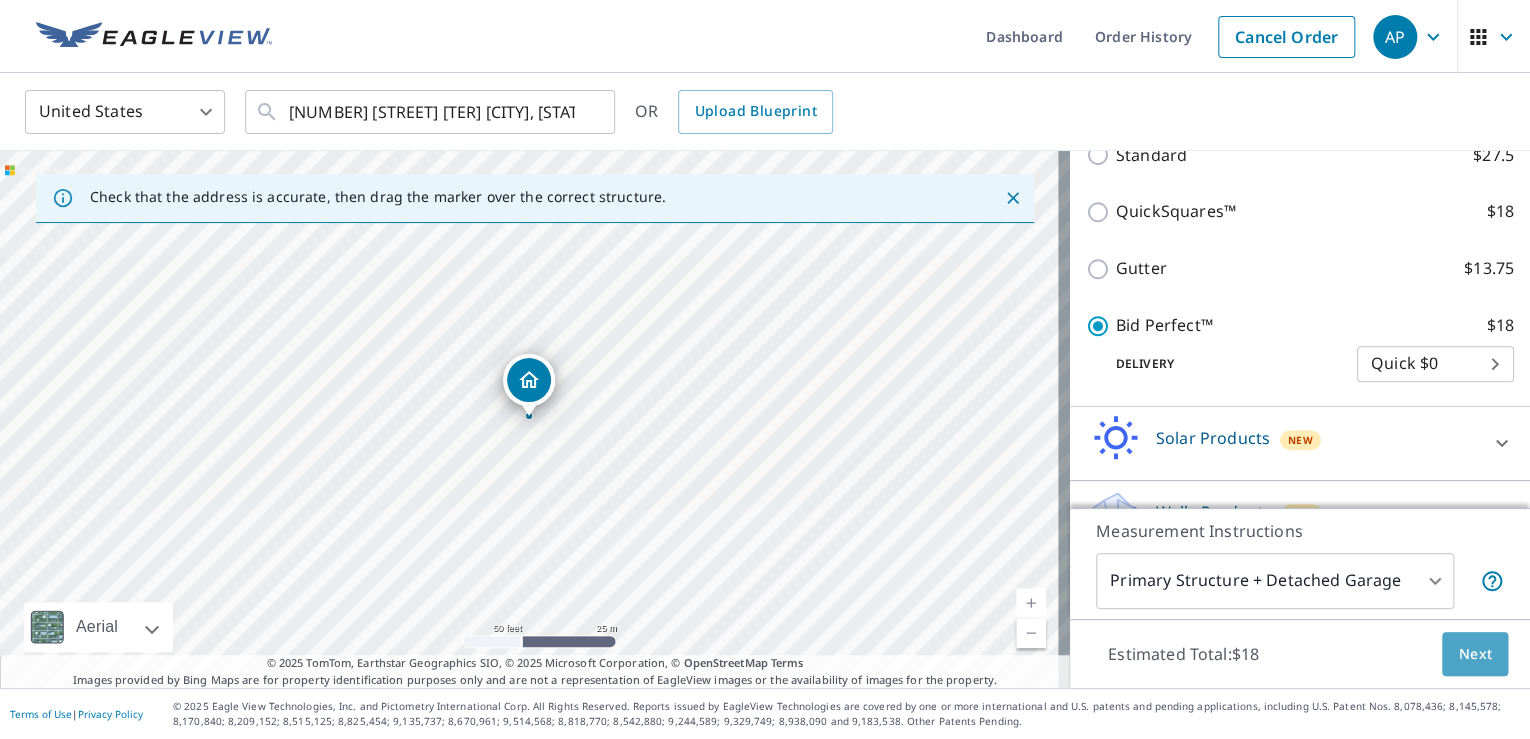 click on "Next" at bounding box center (1475, 654) 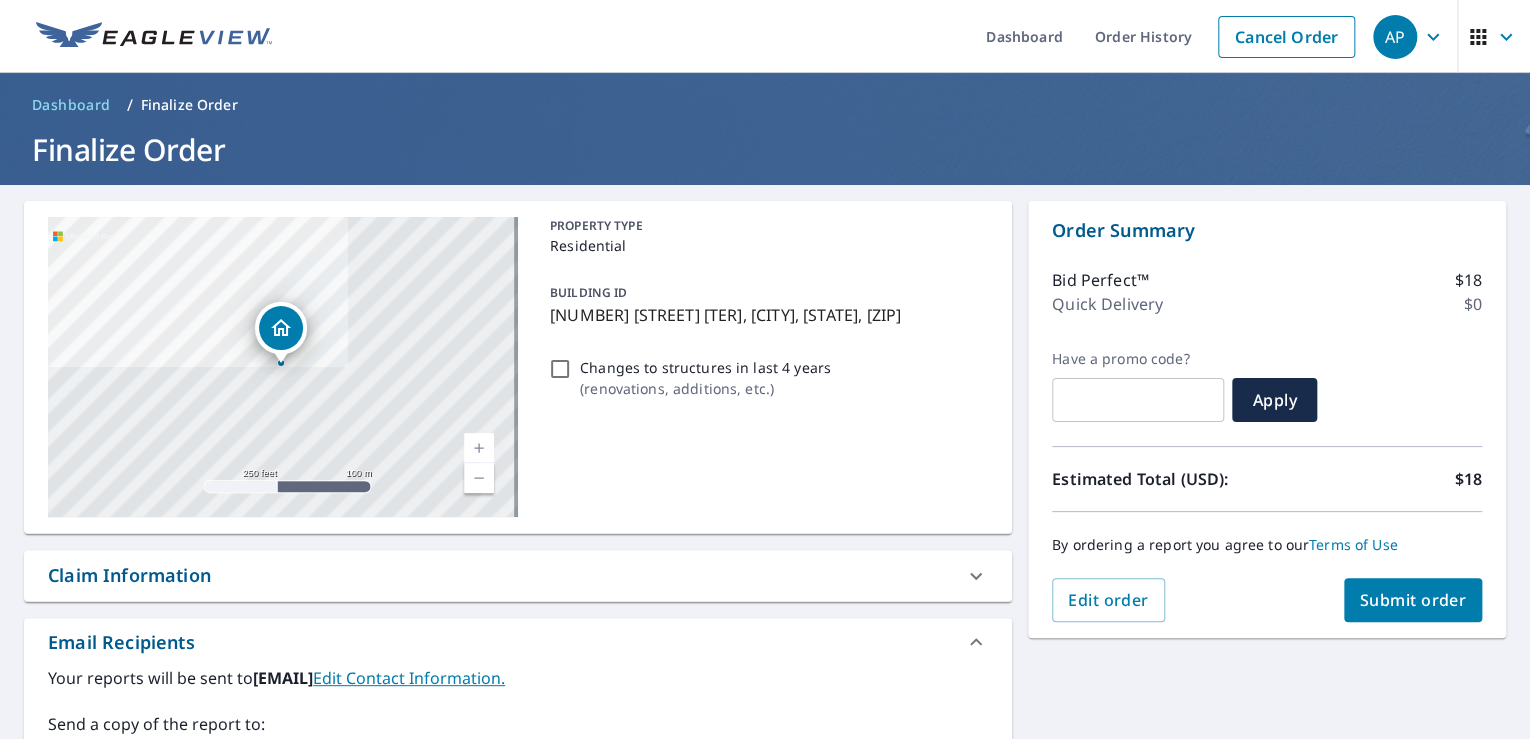 click on "Submit order" at bounding box center (1413, 600) 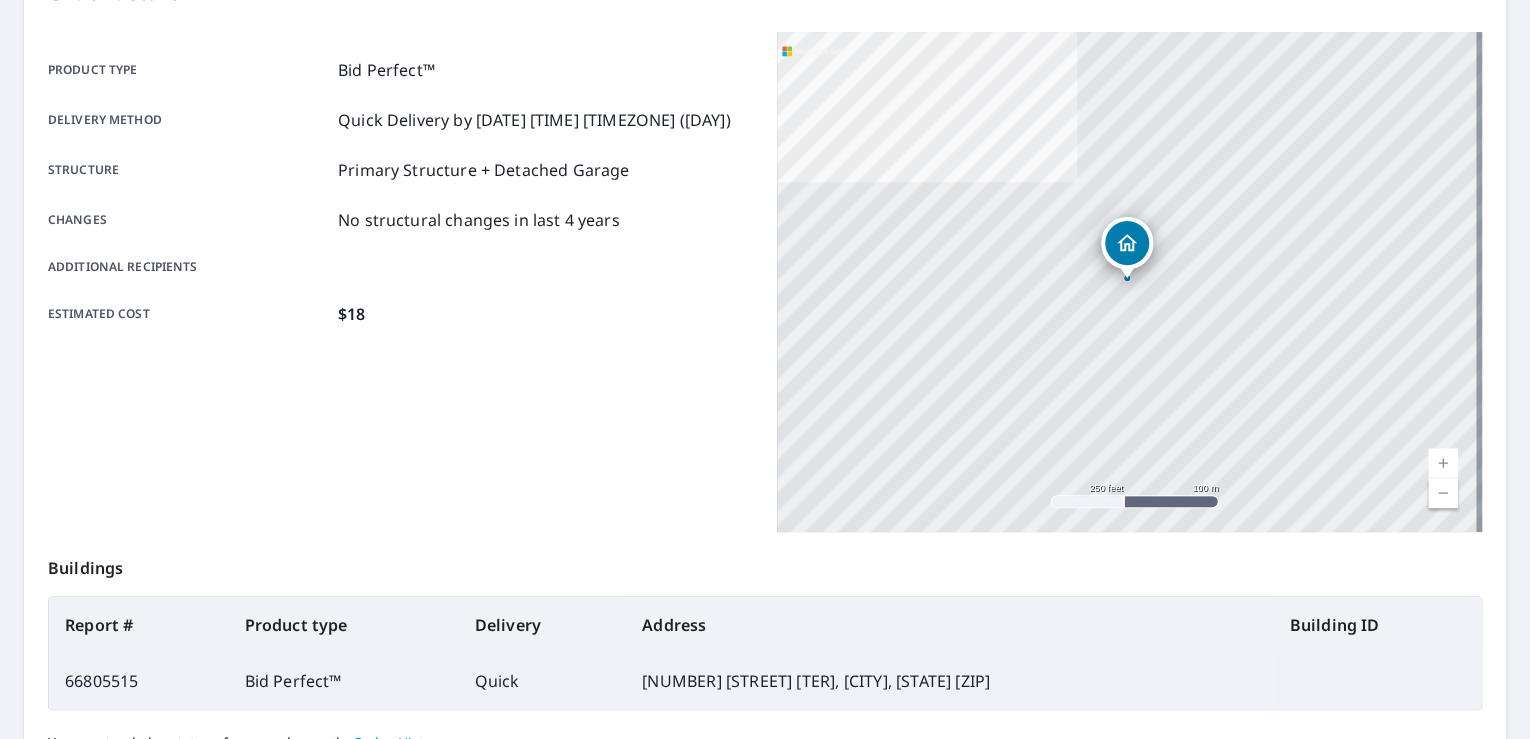 scroll, scrollTop: 436, scrollLeft: 0, axis: vertical 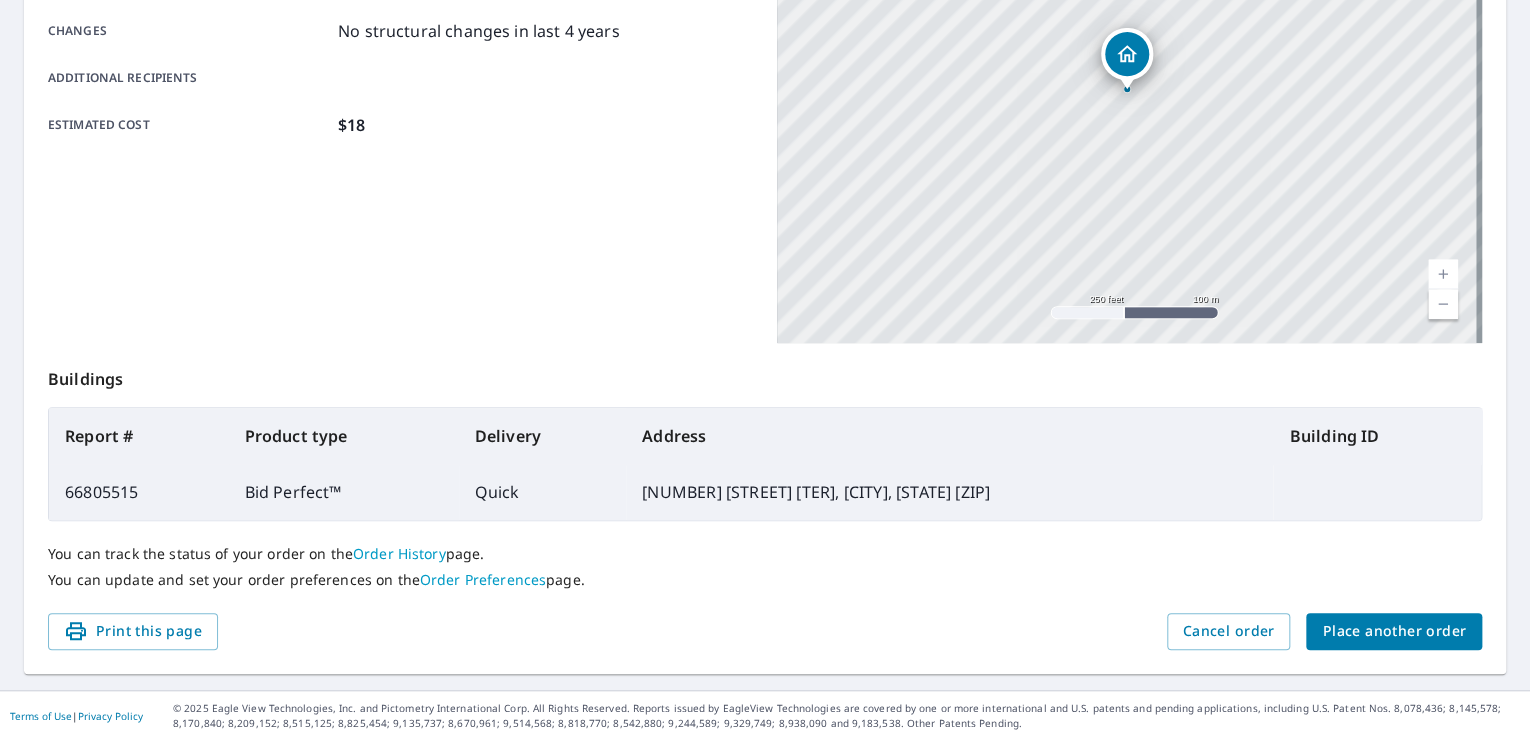 click on "Place another order" at bounding box center [1394, 631] 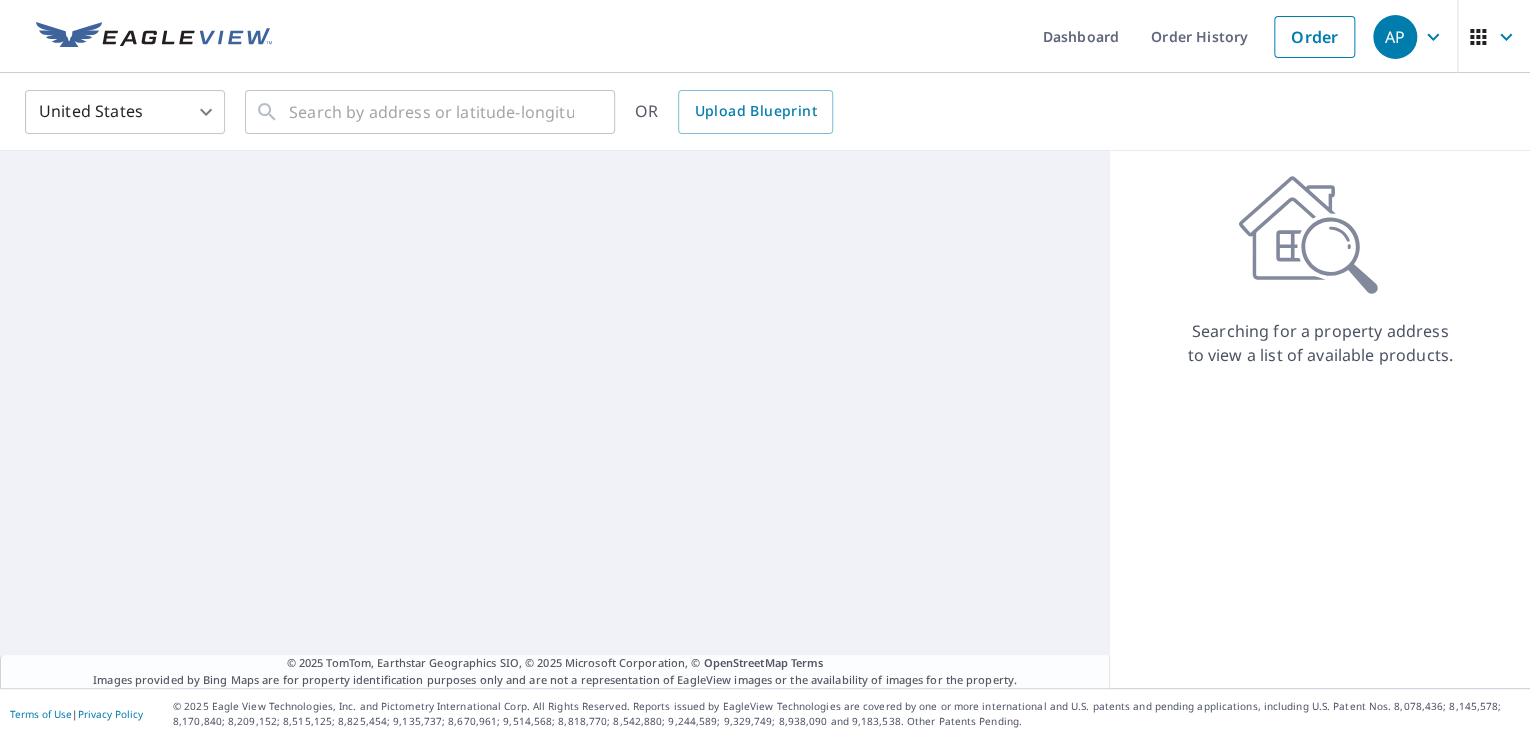scroll, scrollTop: 0, scrollLeft: 0, axis: both 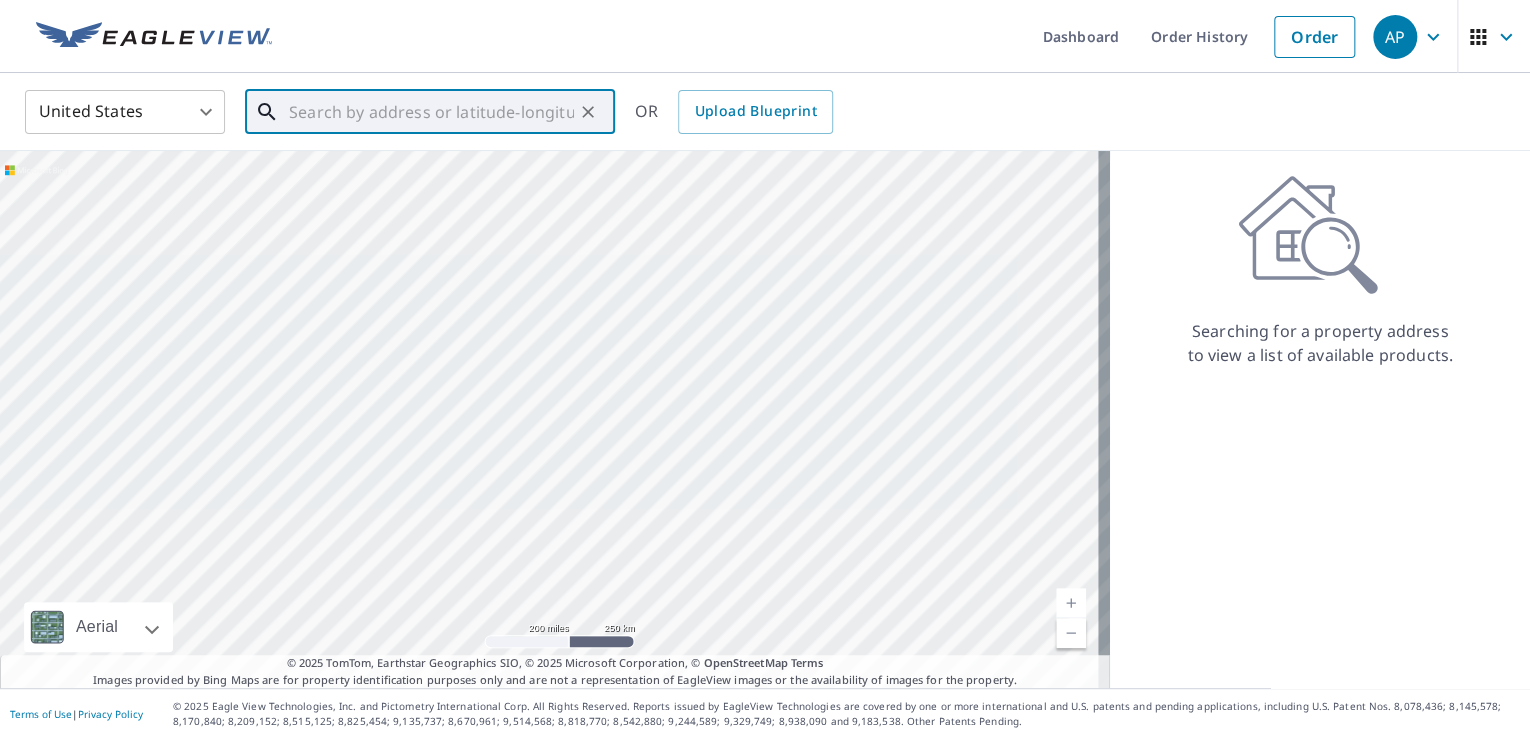 click at bounding box center (431, 112) 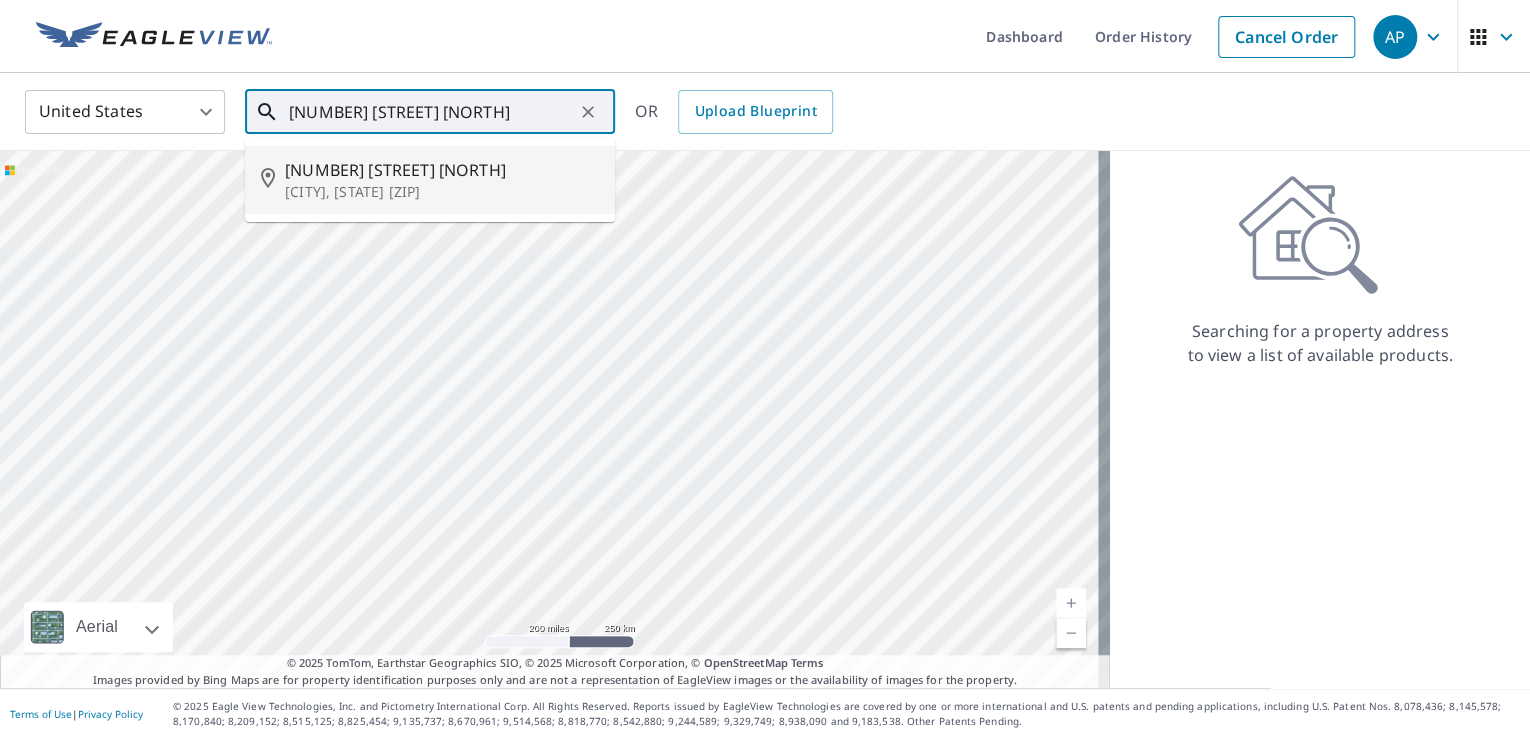 click on "[CITY], [STATE] [ZIP]" at bounding box center [442, 192] 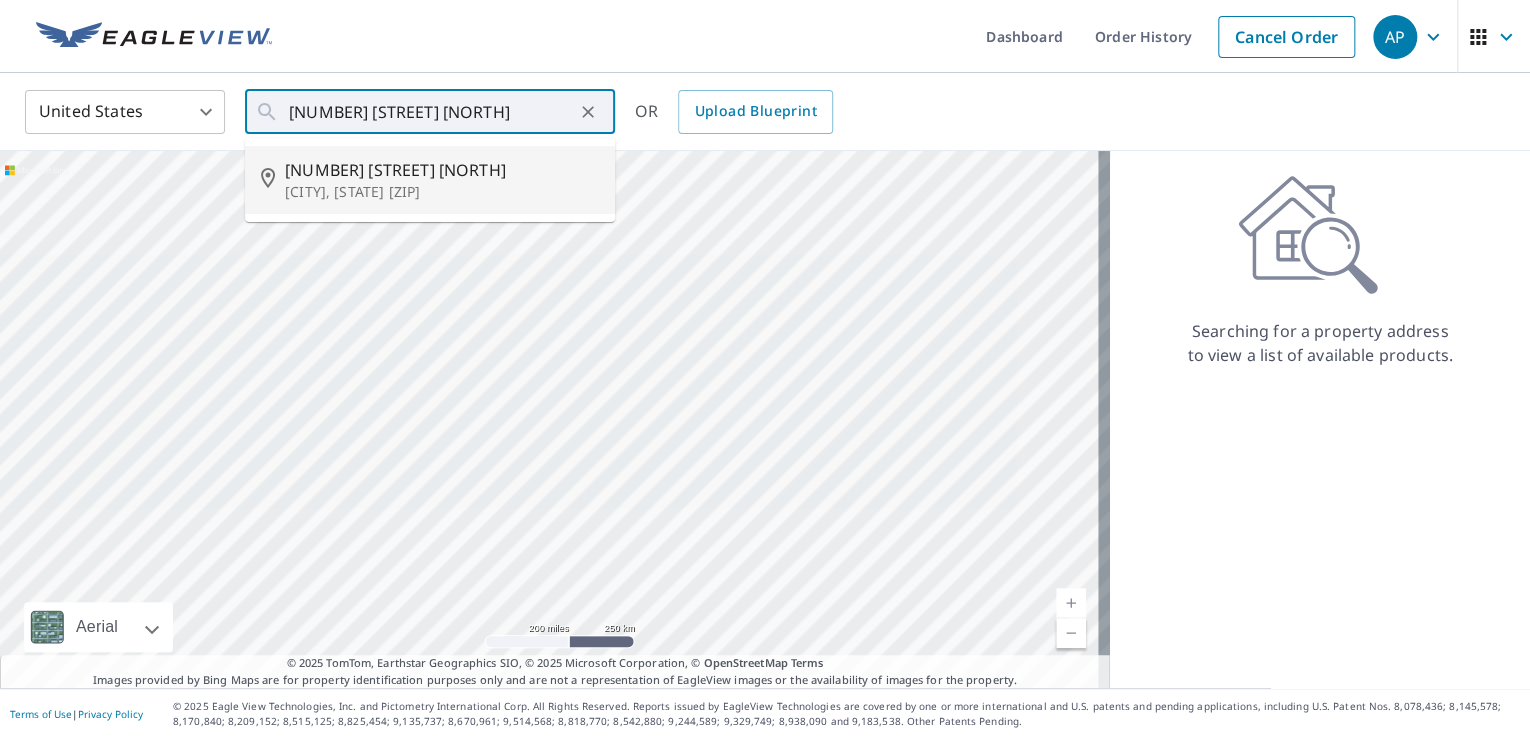 type on "[NUMBER] [STREET] [NORTH] [CITY], [STATE] [ZIP]" 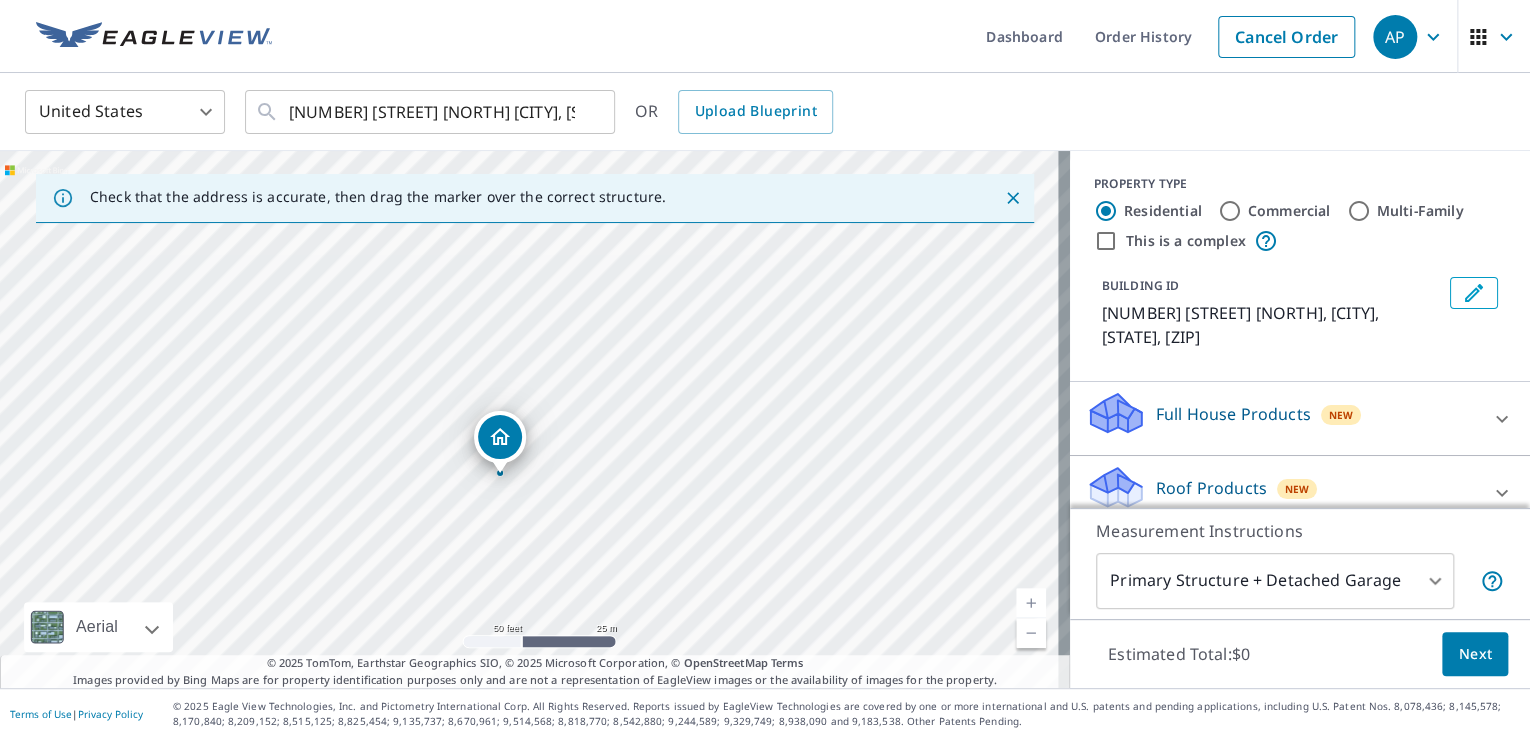 drag, startPoint x: 515, startPoint y: 430, endPoint x: 485, endPoint y: 487, distance: 64.412735 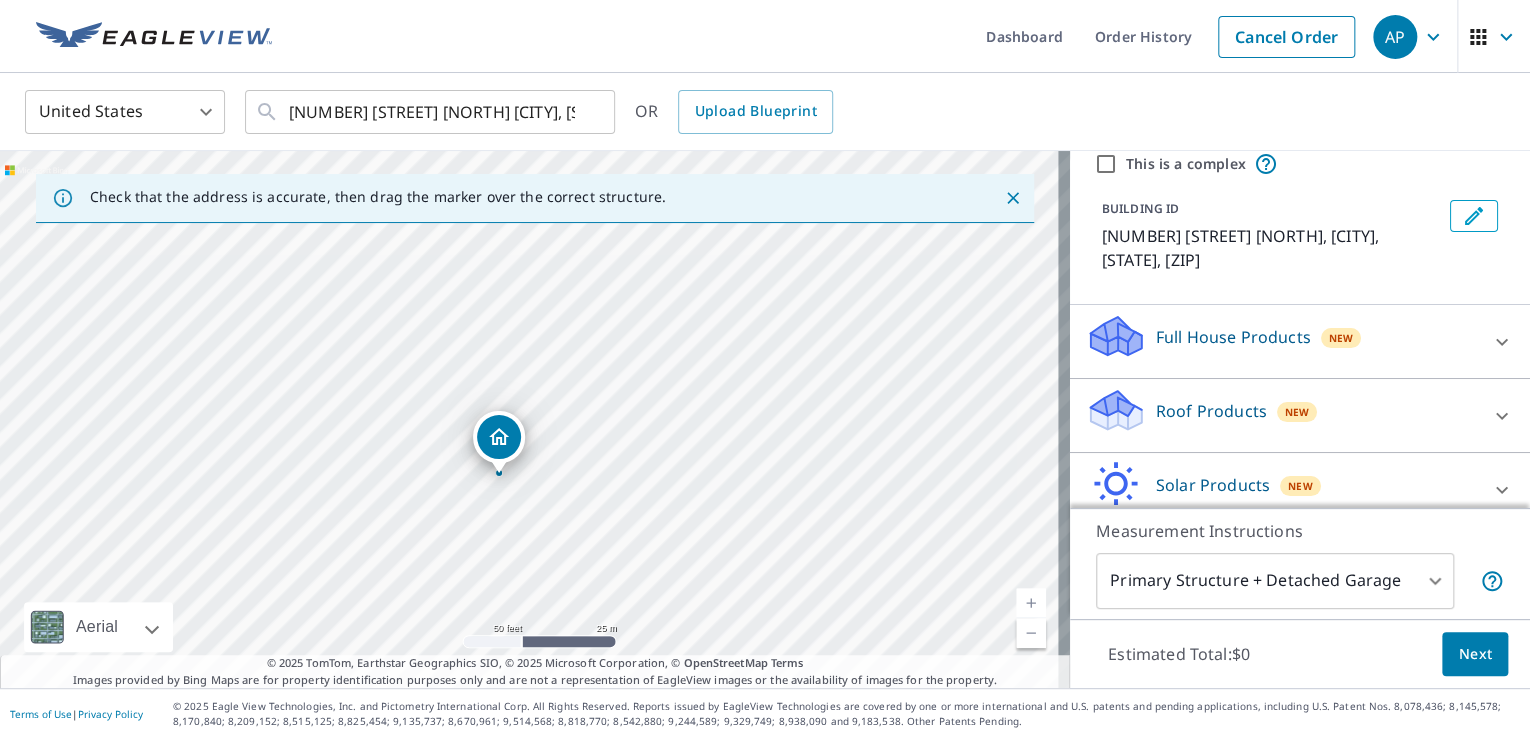 scroll, scrollTop: 168, scrollLeft: 0, axis: vertical 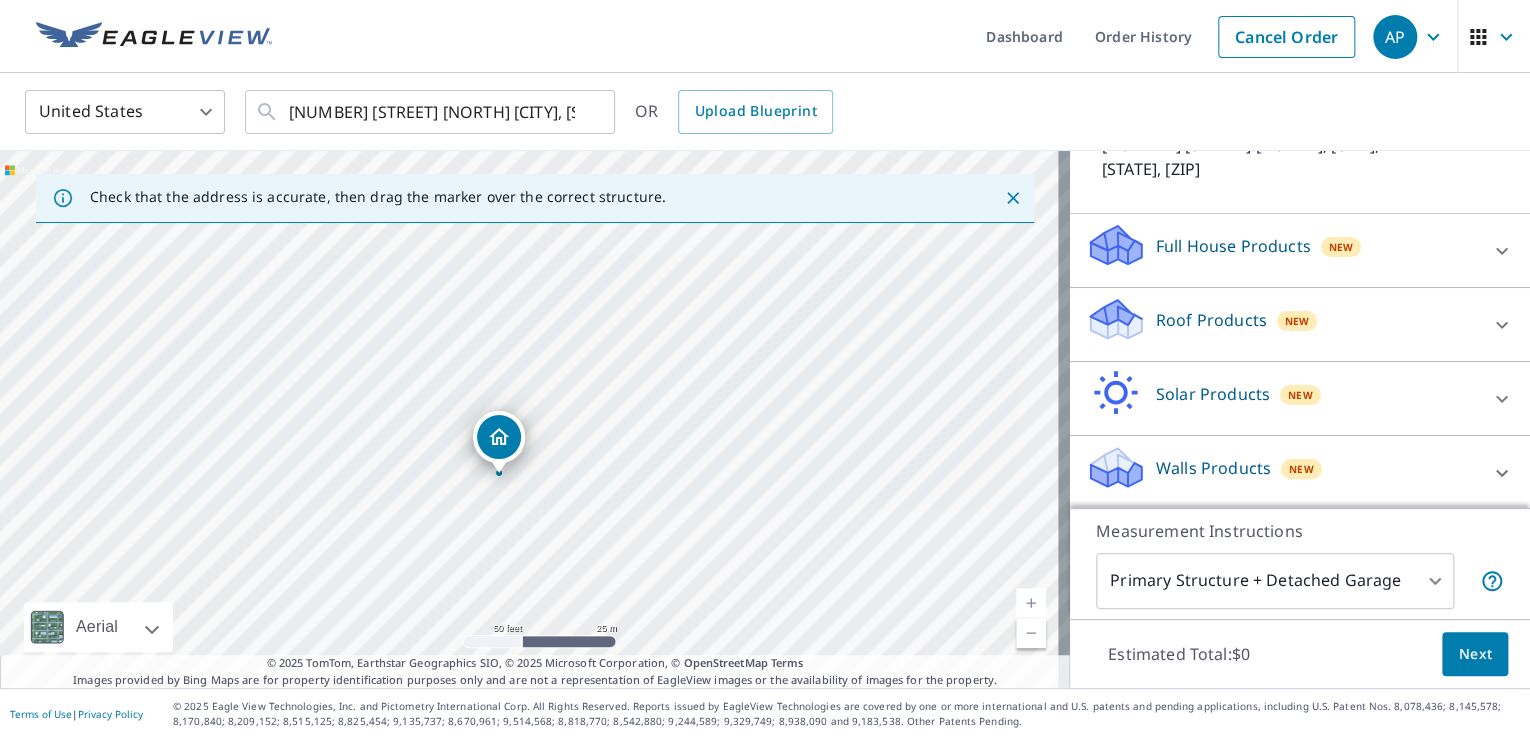 click on "Roof Products New" at bounding box center (1282, 324) 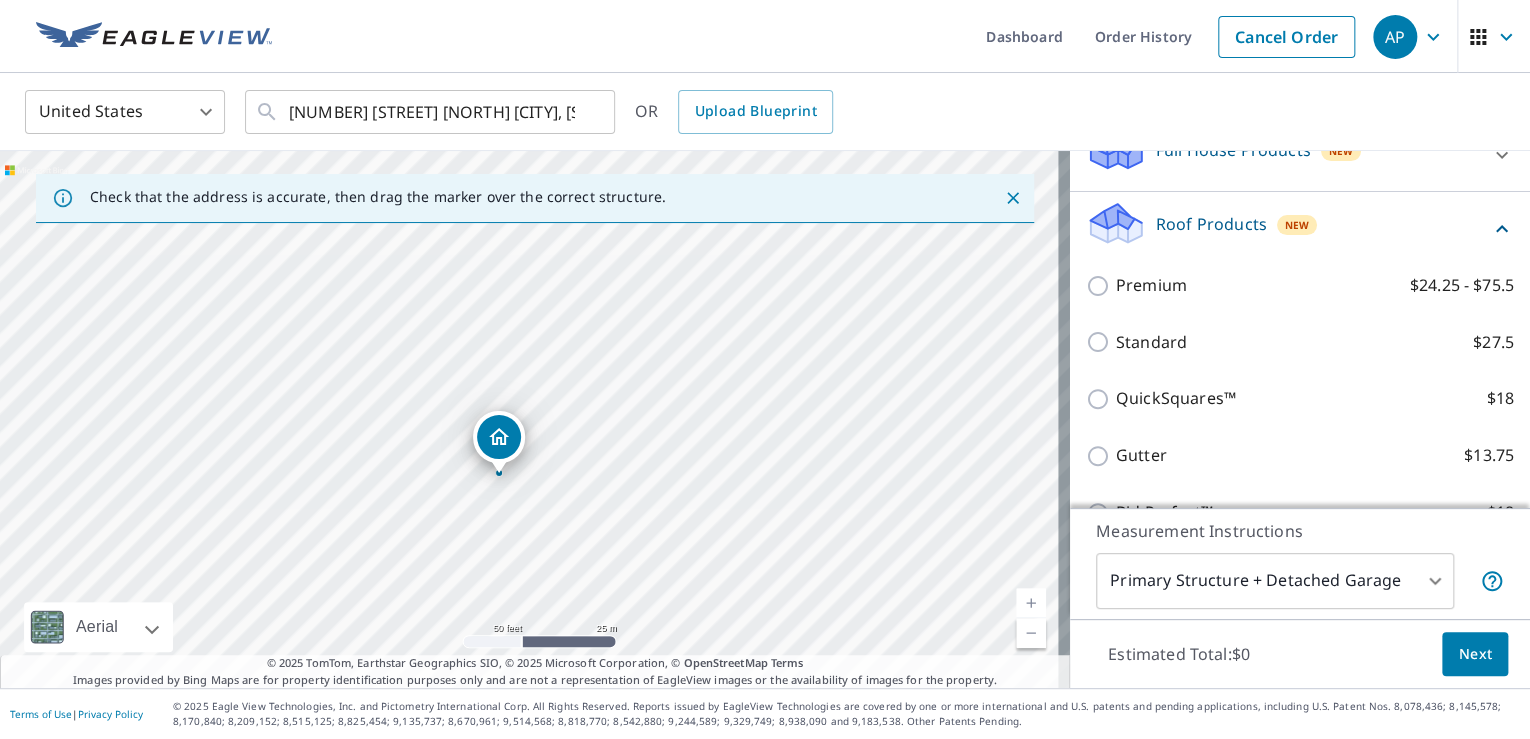 scroll, scrollTop: 451, scrollLeft: 0, axis: vertical 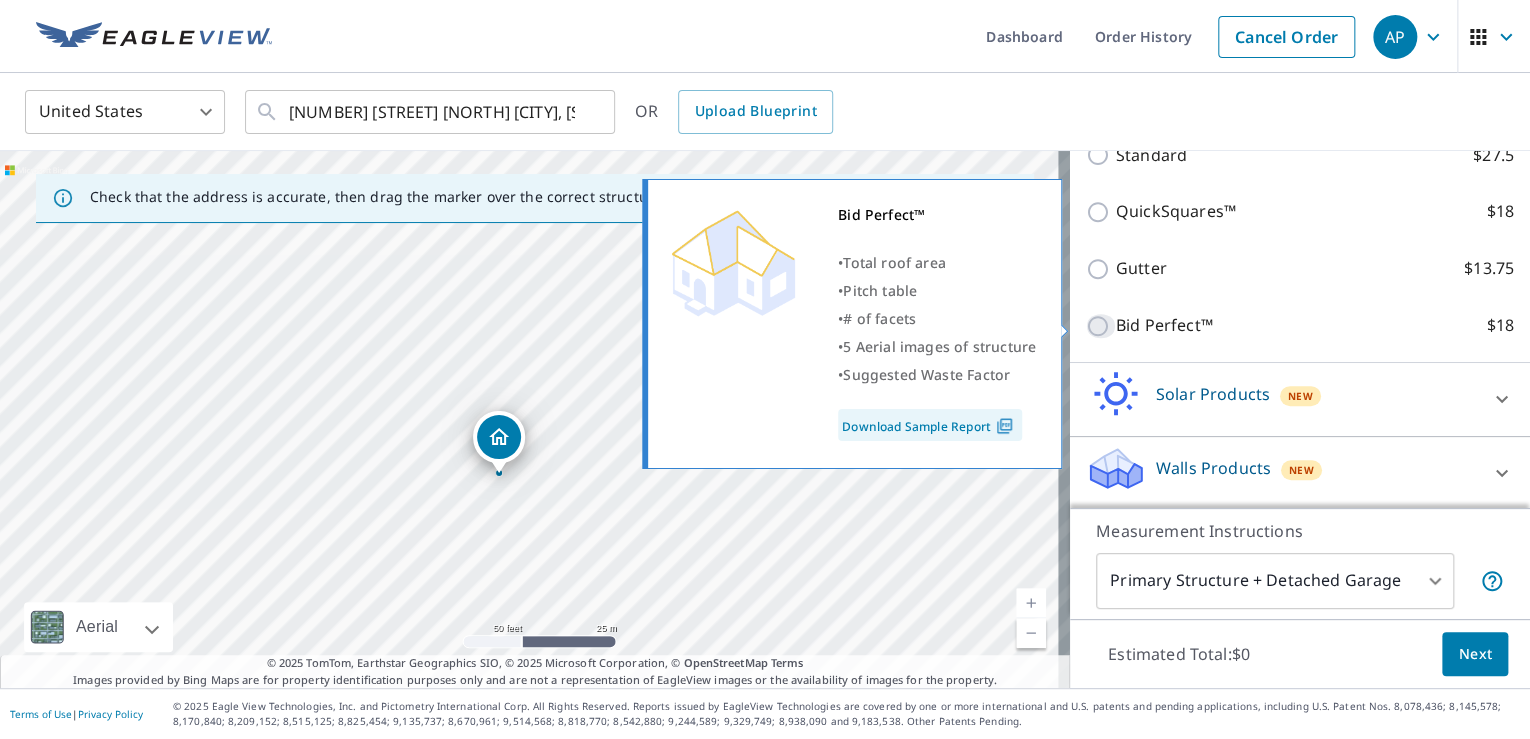 click on "Bid Perfect™ $18" at bounding box center (1101, 326) 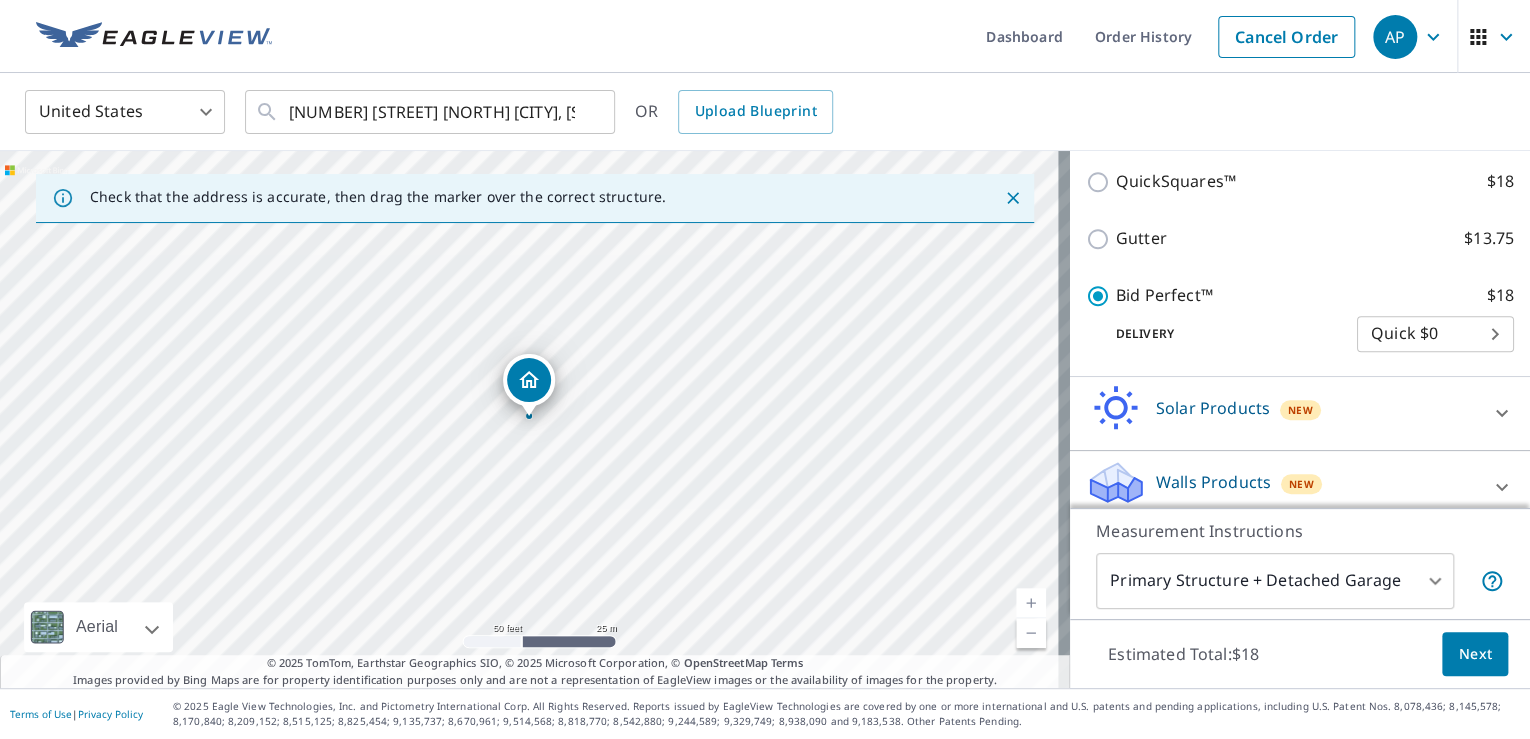 scroll, scrollTop: 516, scrollLeft: 0, axis: vertical 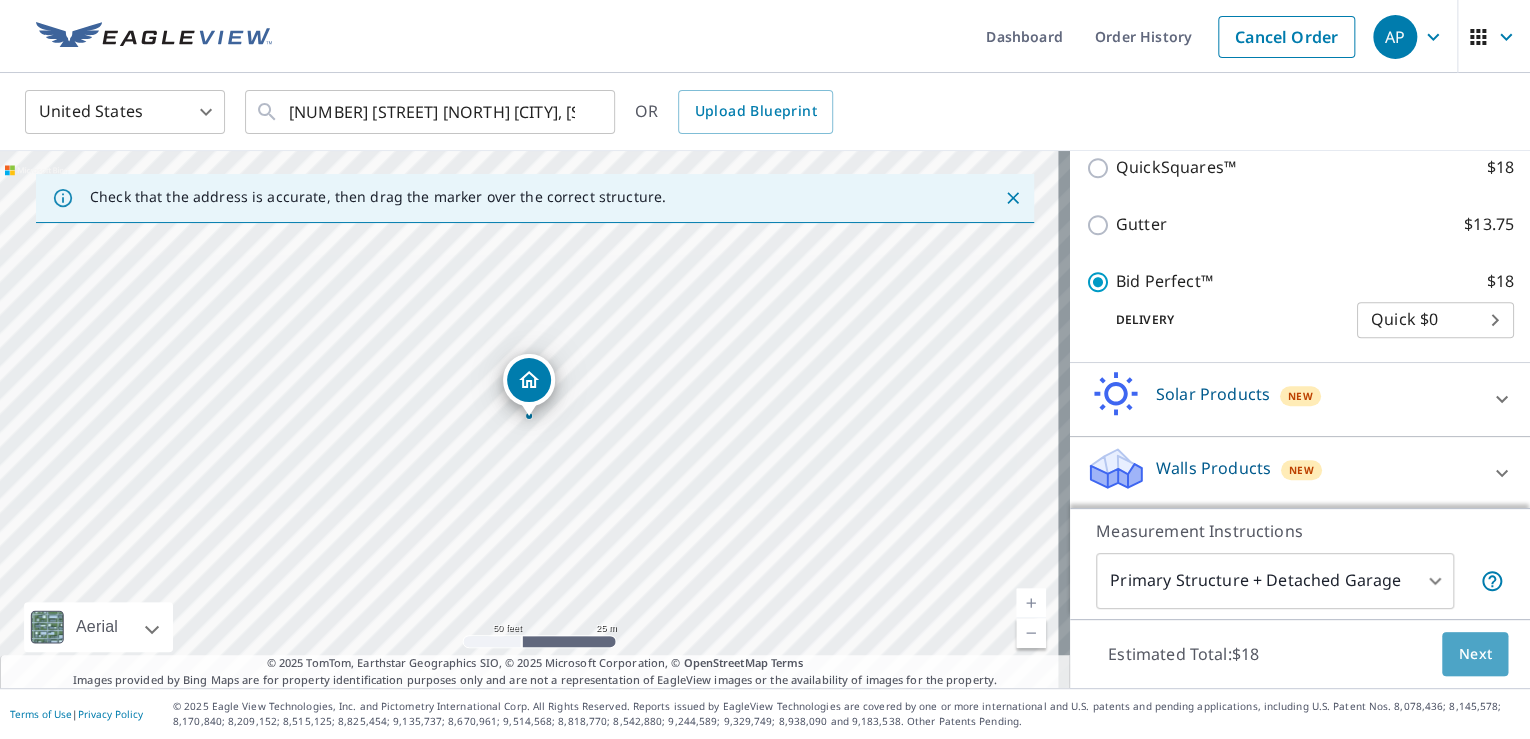 click on "Next" at bounding box center [1475, 654] 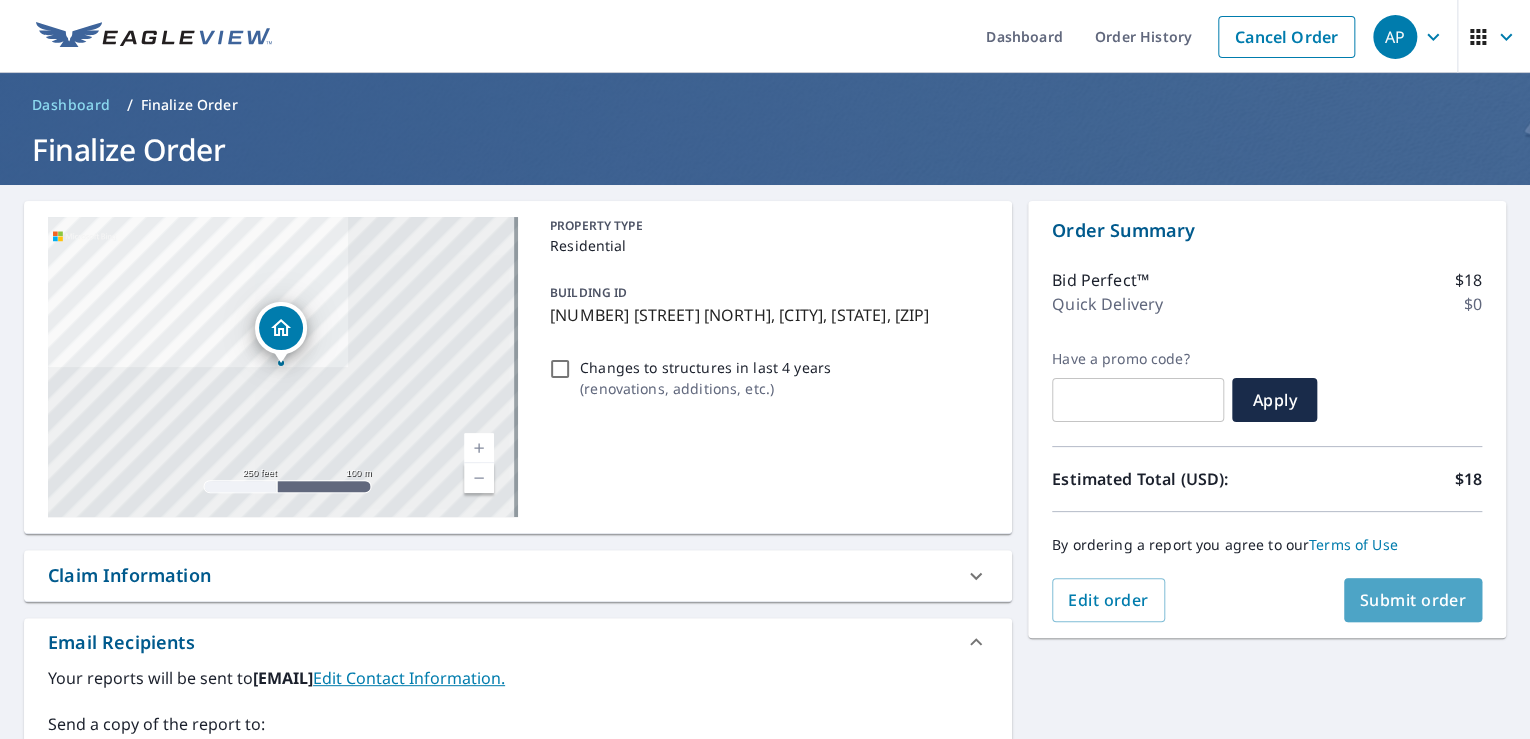 click on "Submit order" at bounding box center (1413, 600) 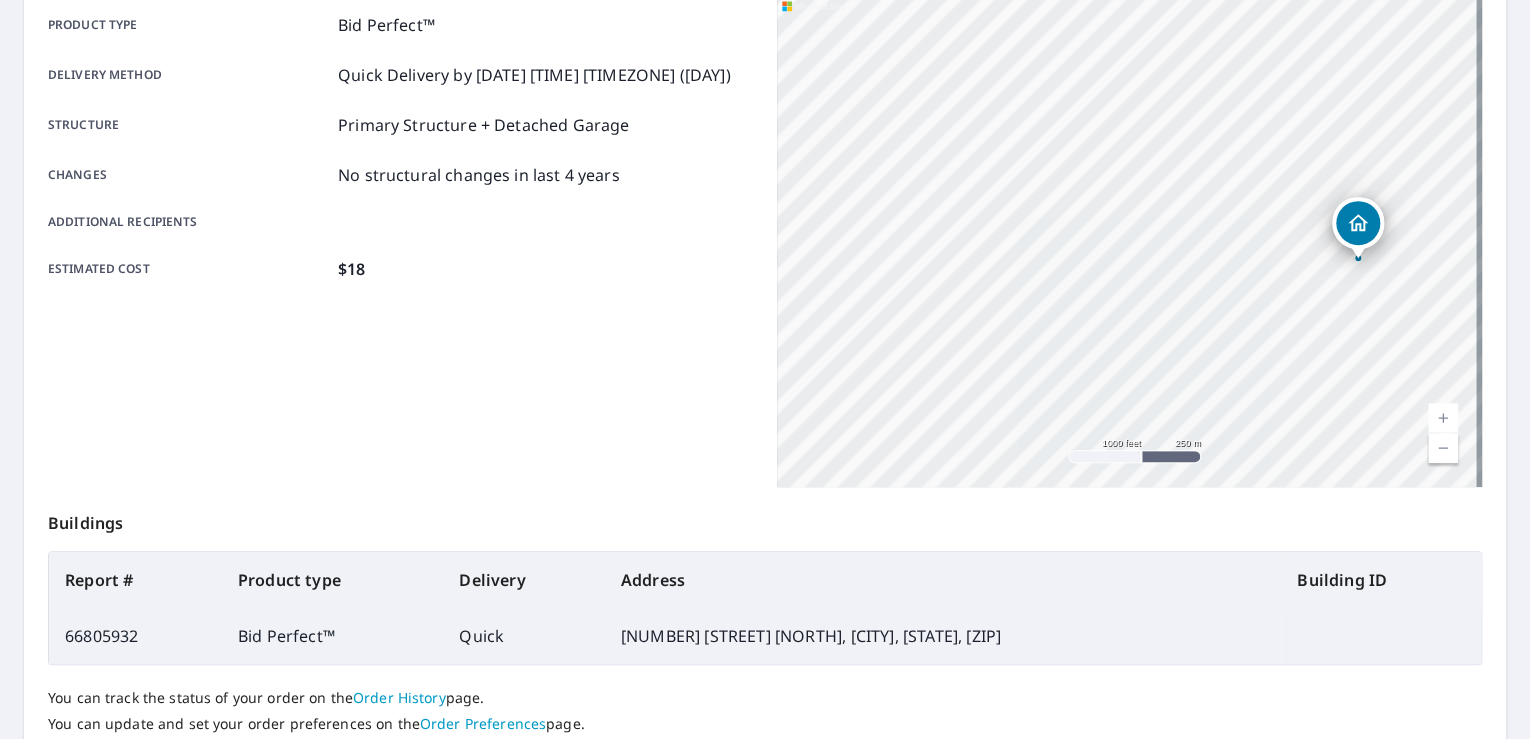 scroll, scrollTop: 400, scrollLeft: 0, axis: vertical 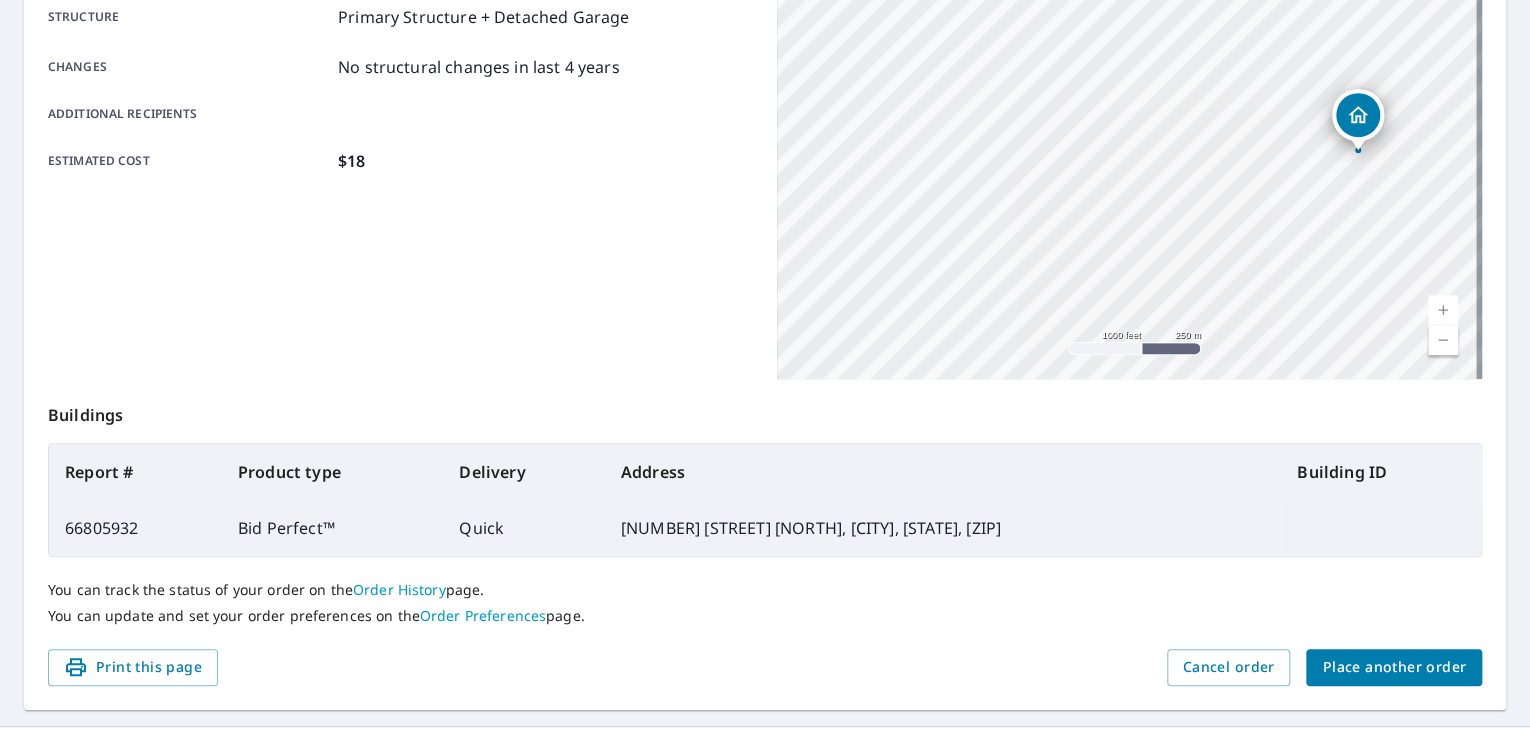 click on "Place another order" at bounding box center [1394, 667] 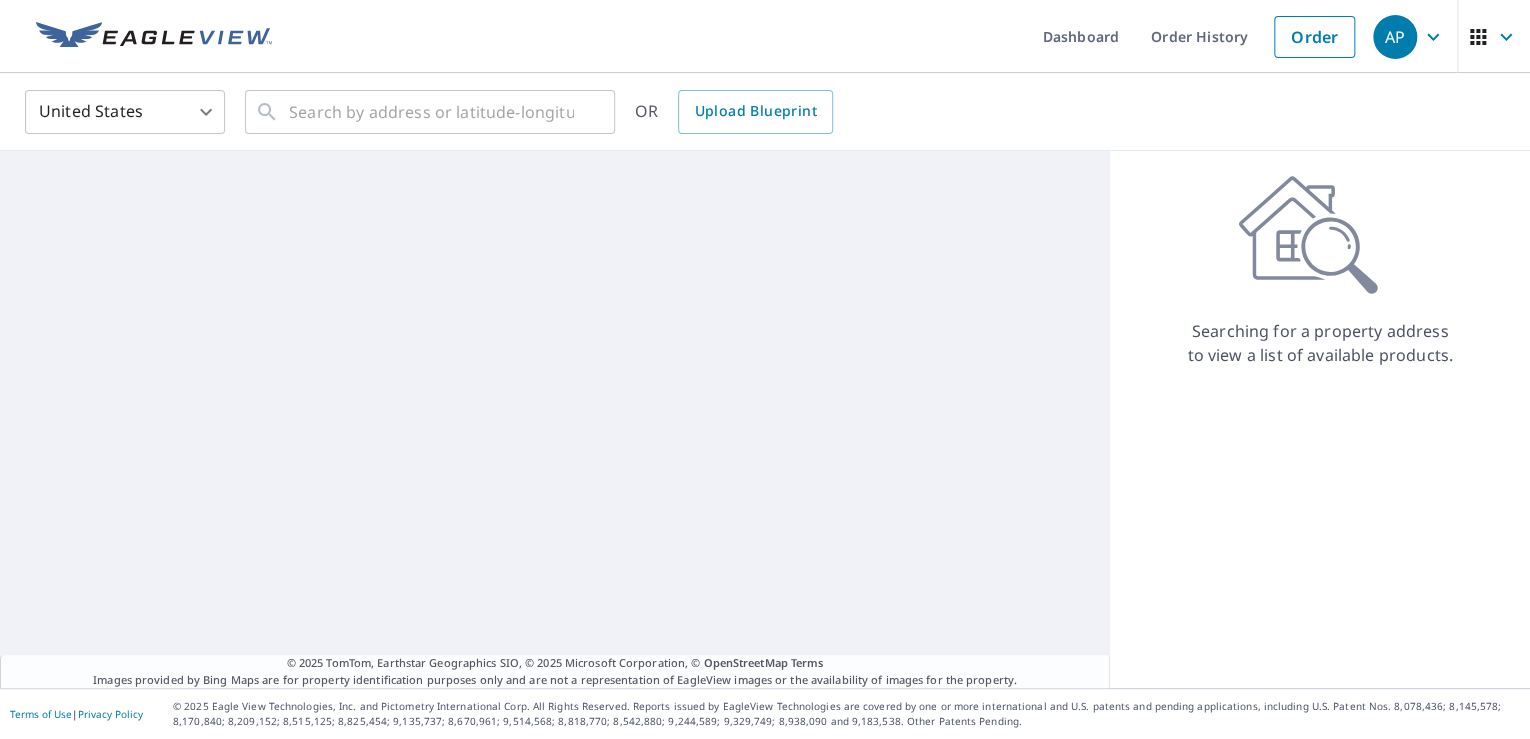 scroll, scrollTop: 0, scrollLeft: 0, axis: both 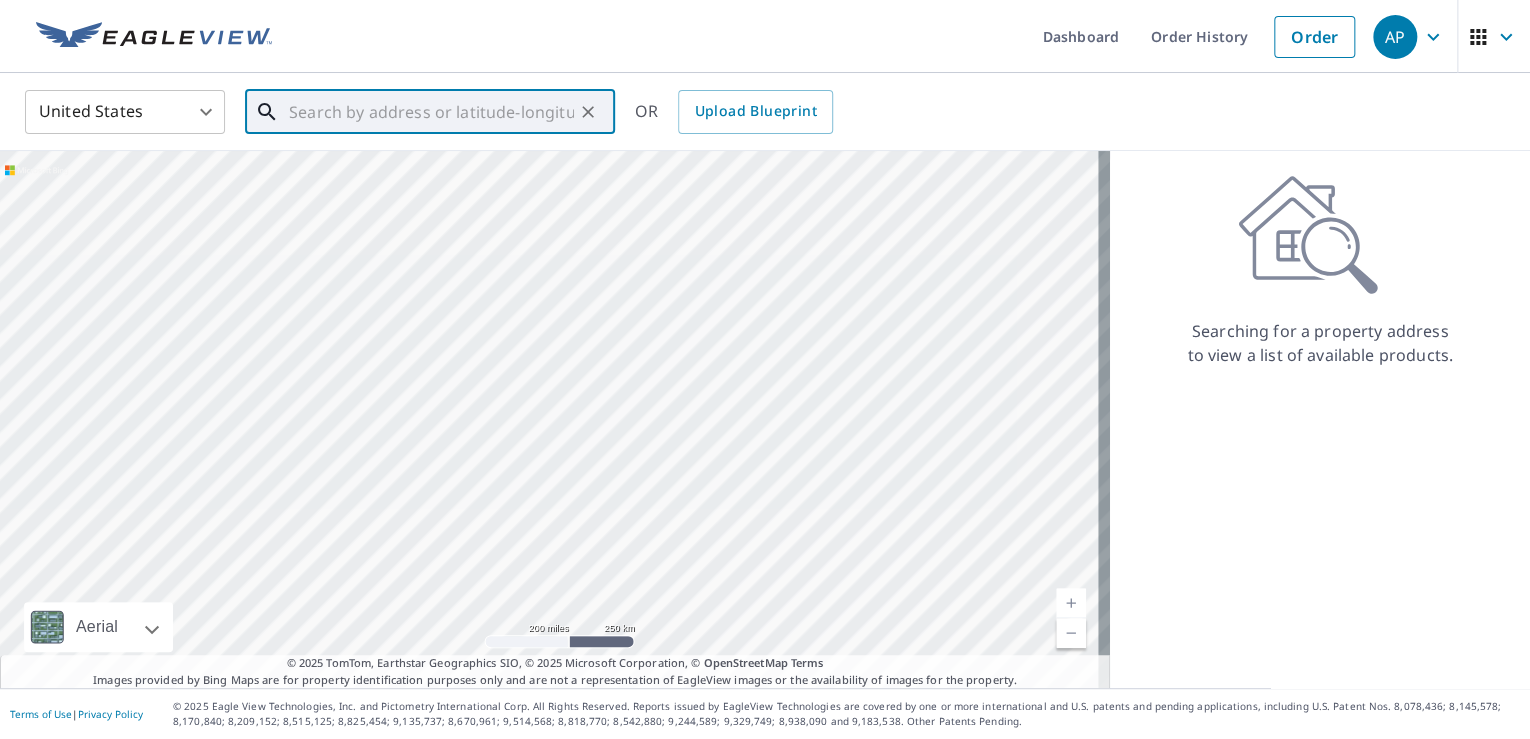 click at bounding box center [431, 112] 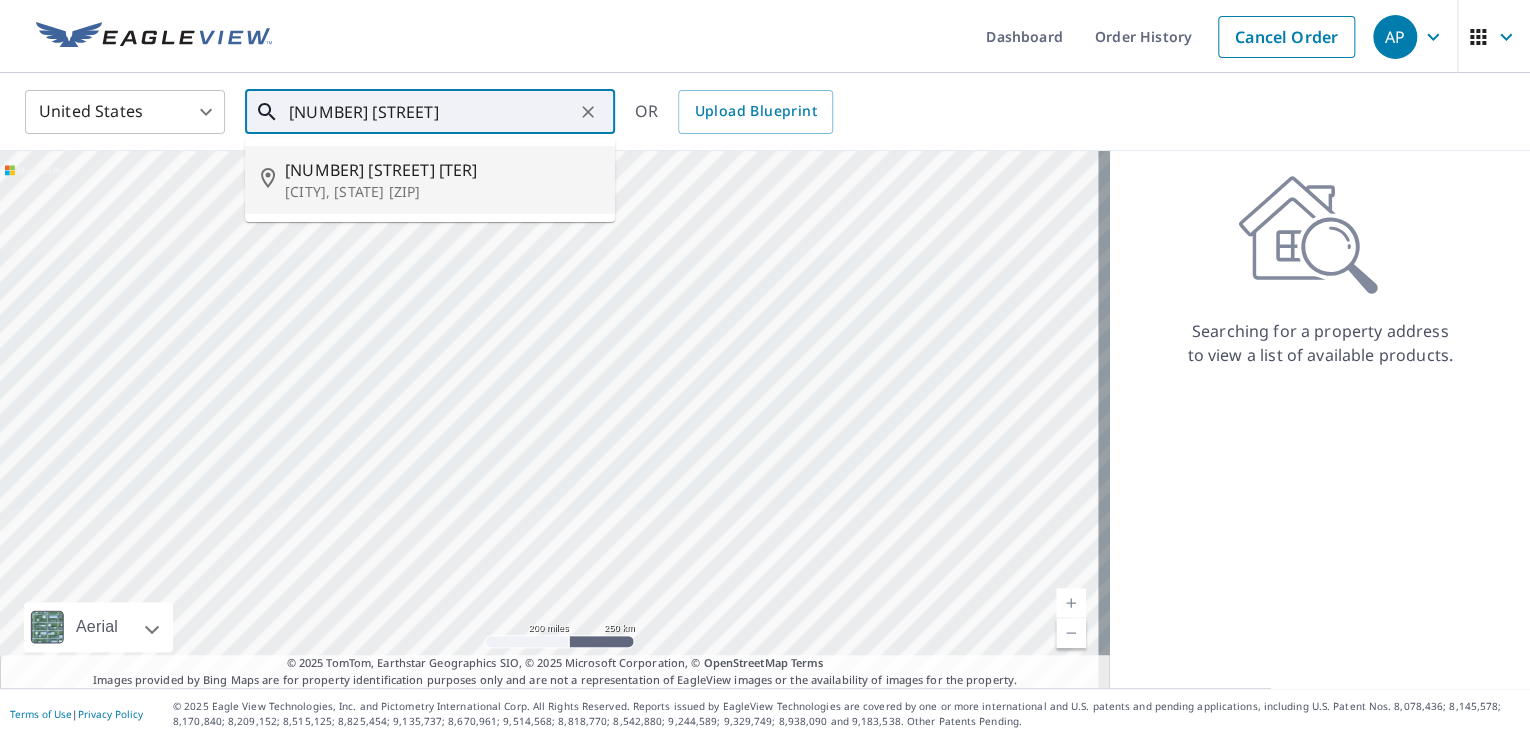 click on "[NUMBER] [STREET] [TER]" at bounding box center [442, 170] 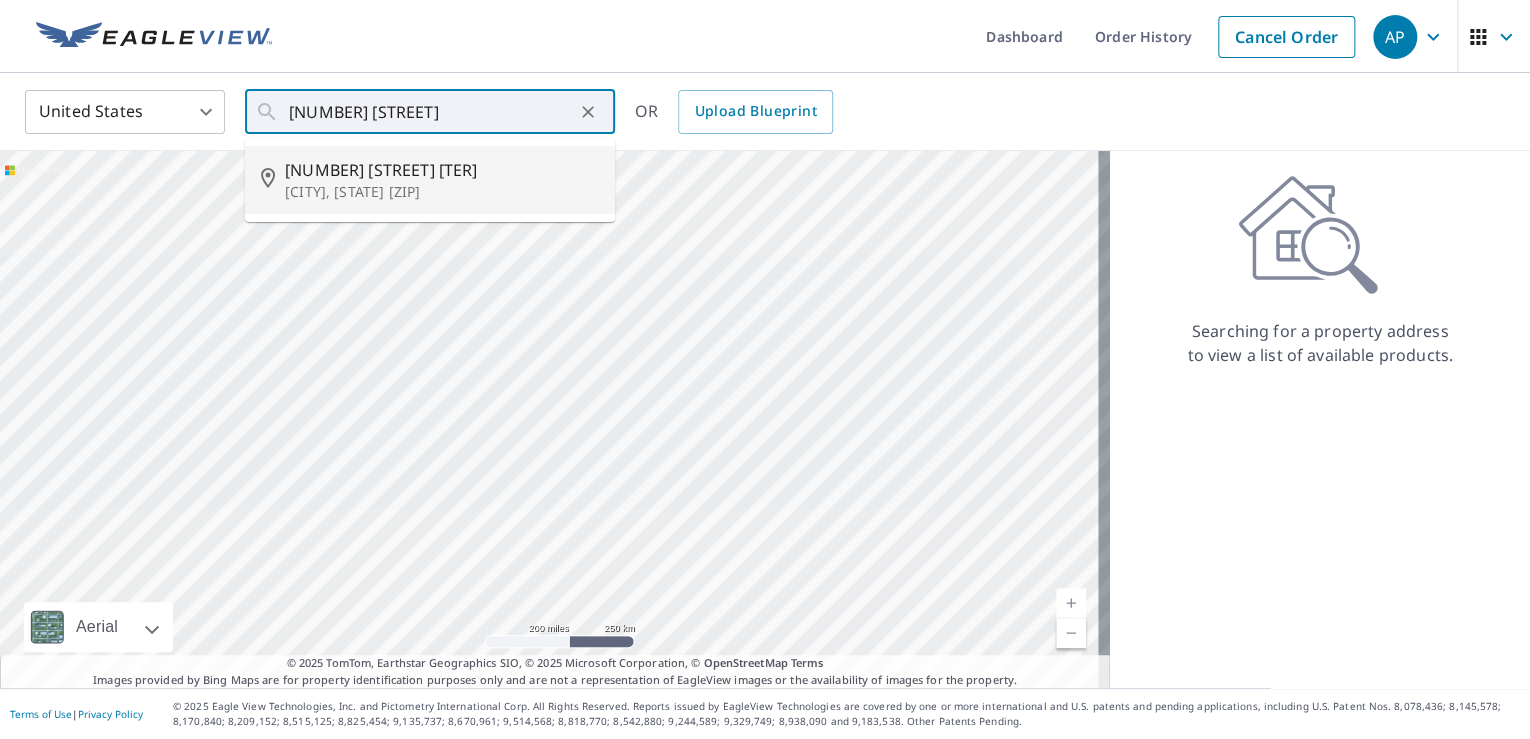 type on "[NUMBER] [STREET] [TER] [CITY], [STATE] [ZIP]" 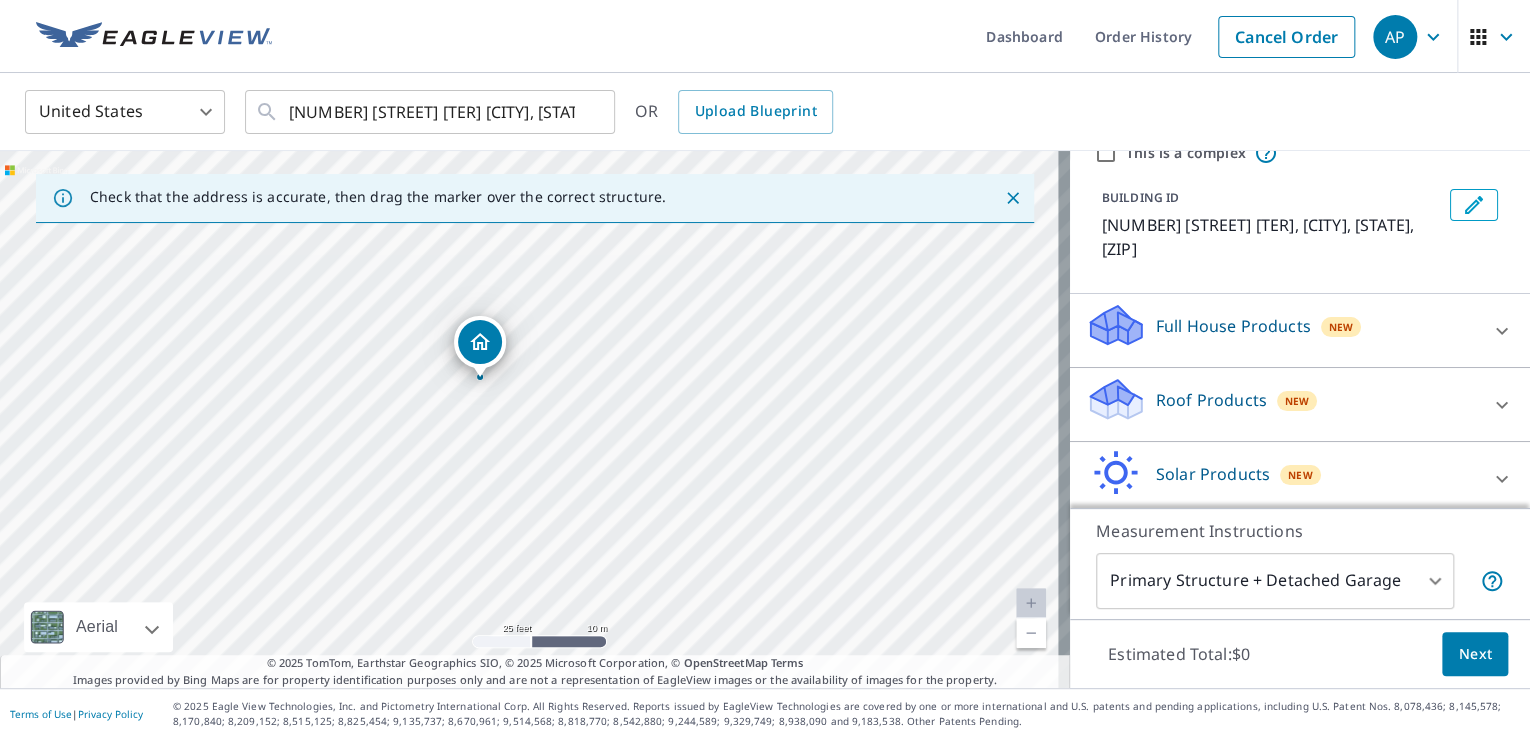 scroll, scrollTop: 168, scrollLeft: 0, axis: vertical 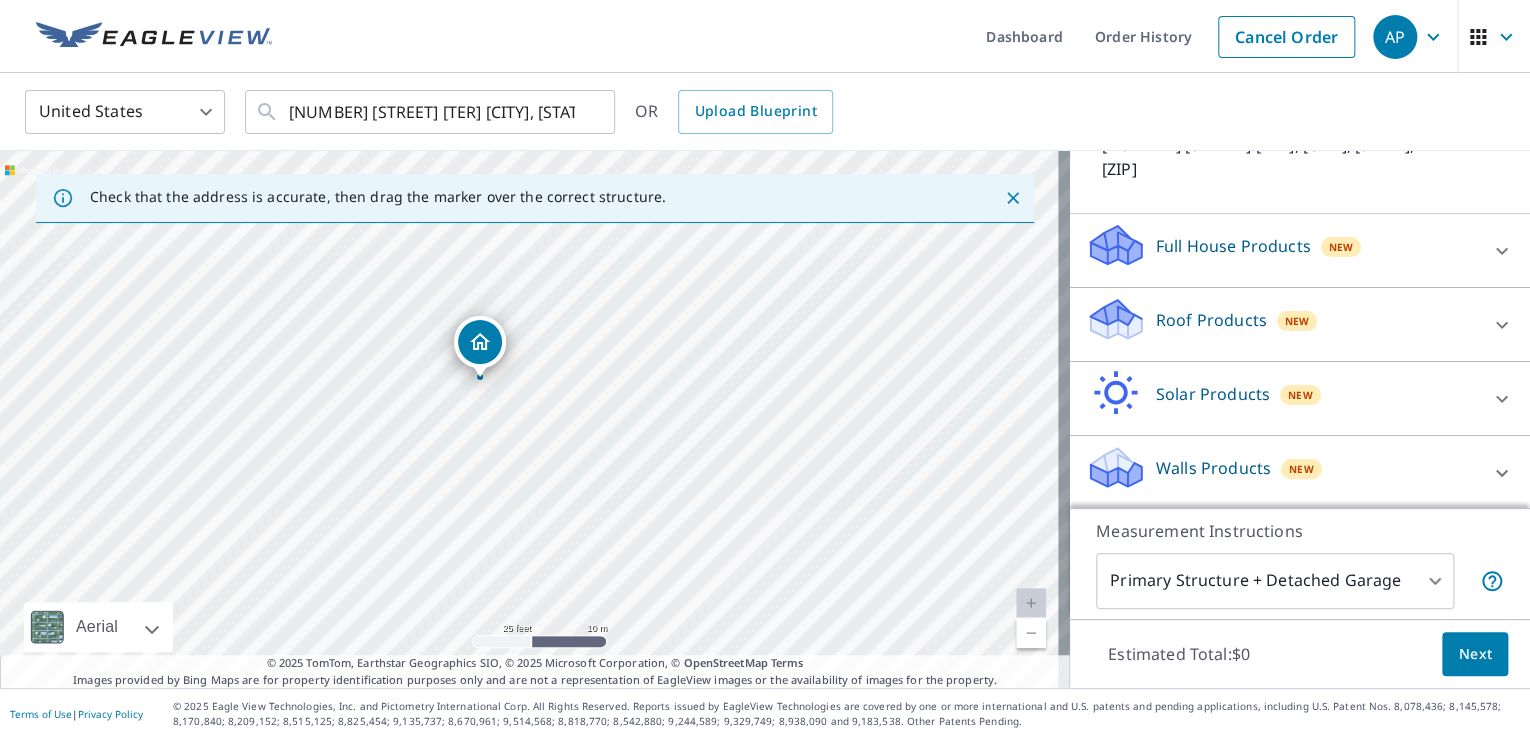 click on "New" at bounding box center [1297, 321] 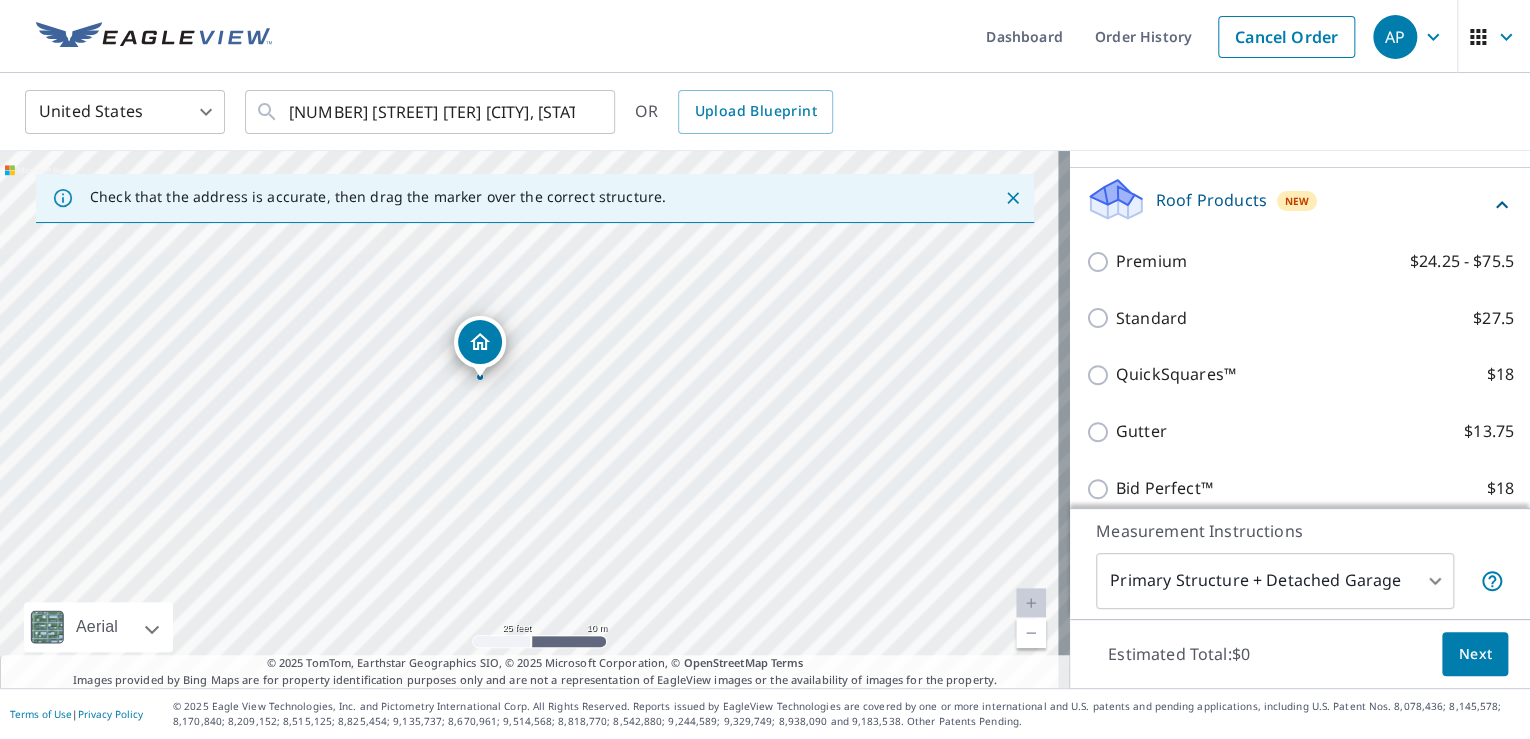 scroll, scrollTop: 451, scrollLeft: 0, axis: vertical 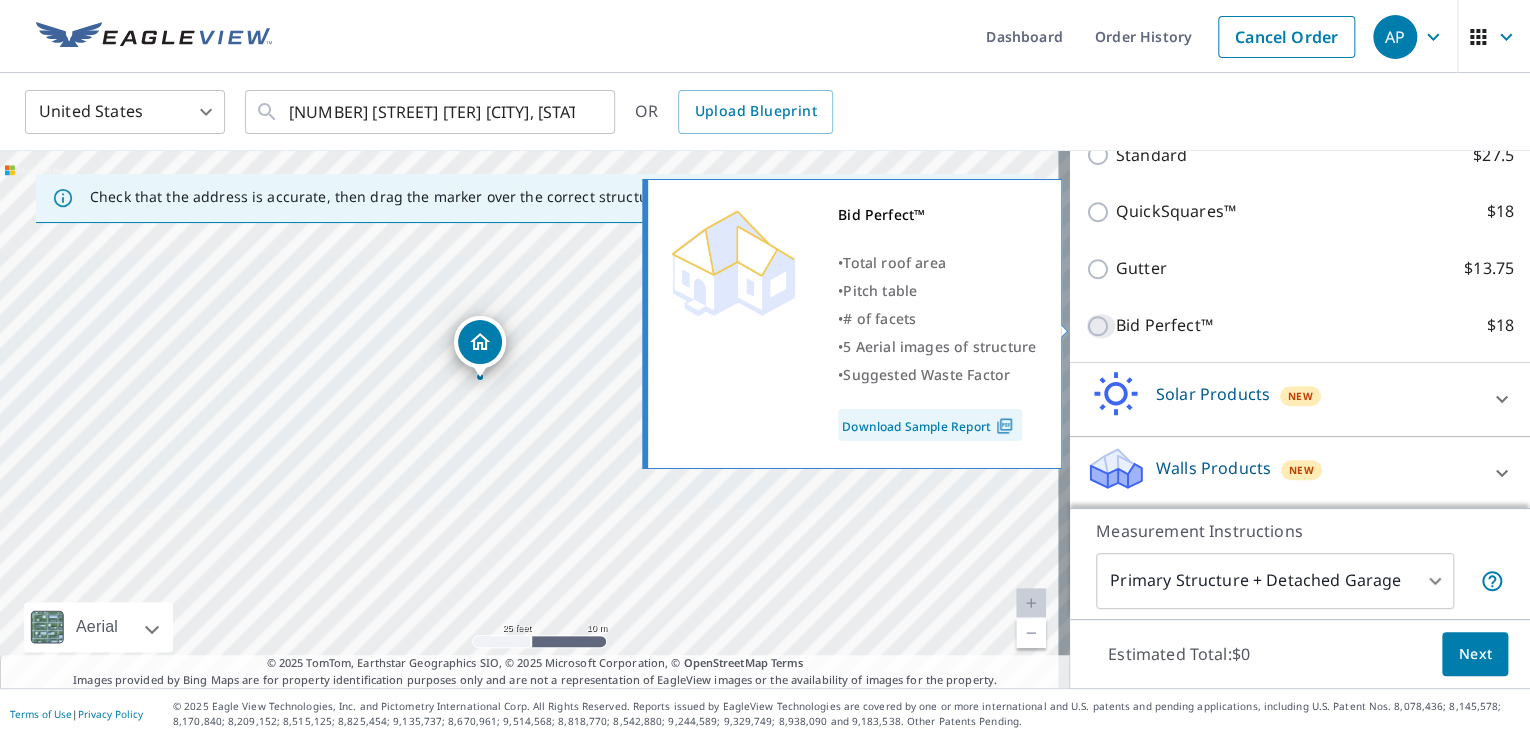 click on "Bid Perfect™ $18" at bounding box center [1101, 326] 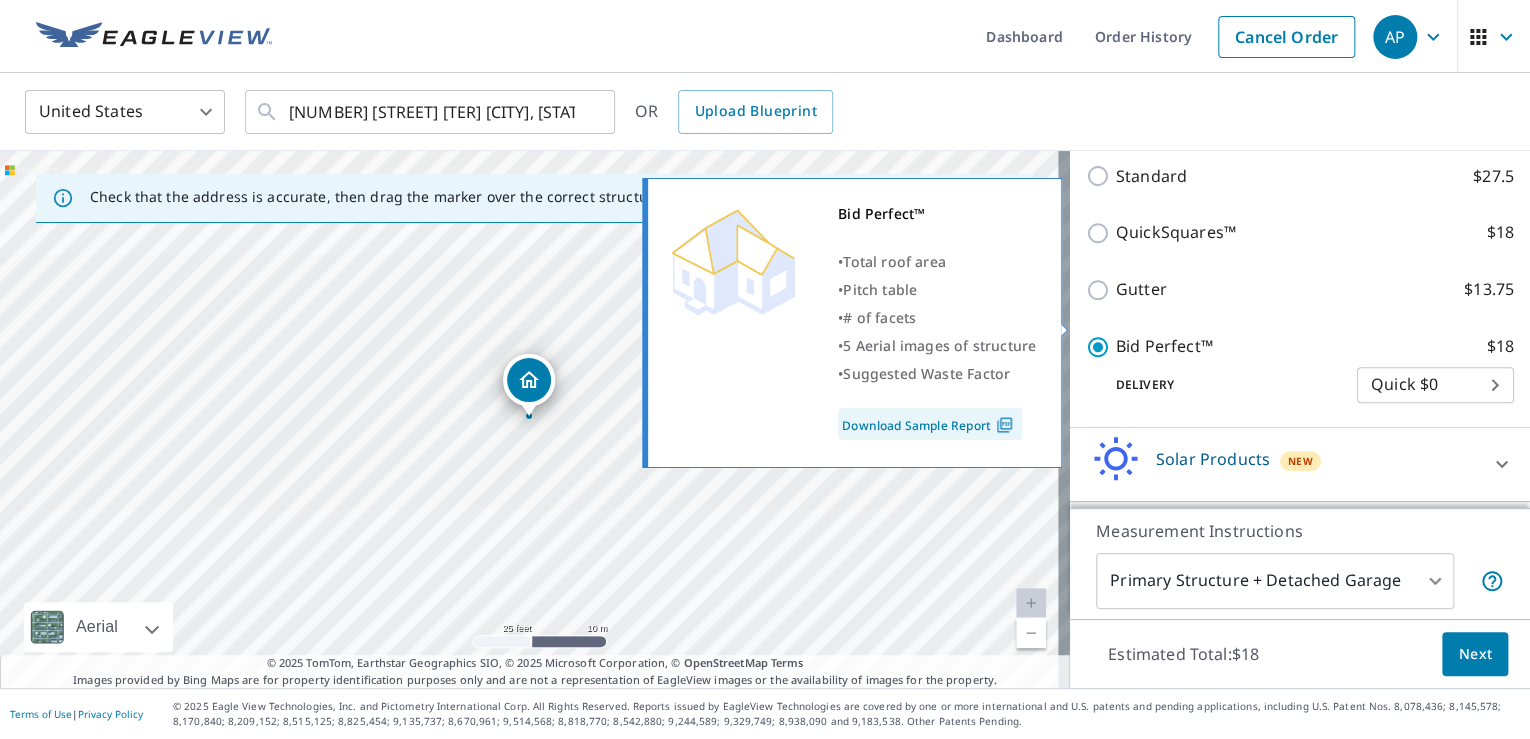 scroll, scrollTop: 472, scrollLeft: 0, axis: vertical 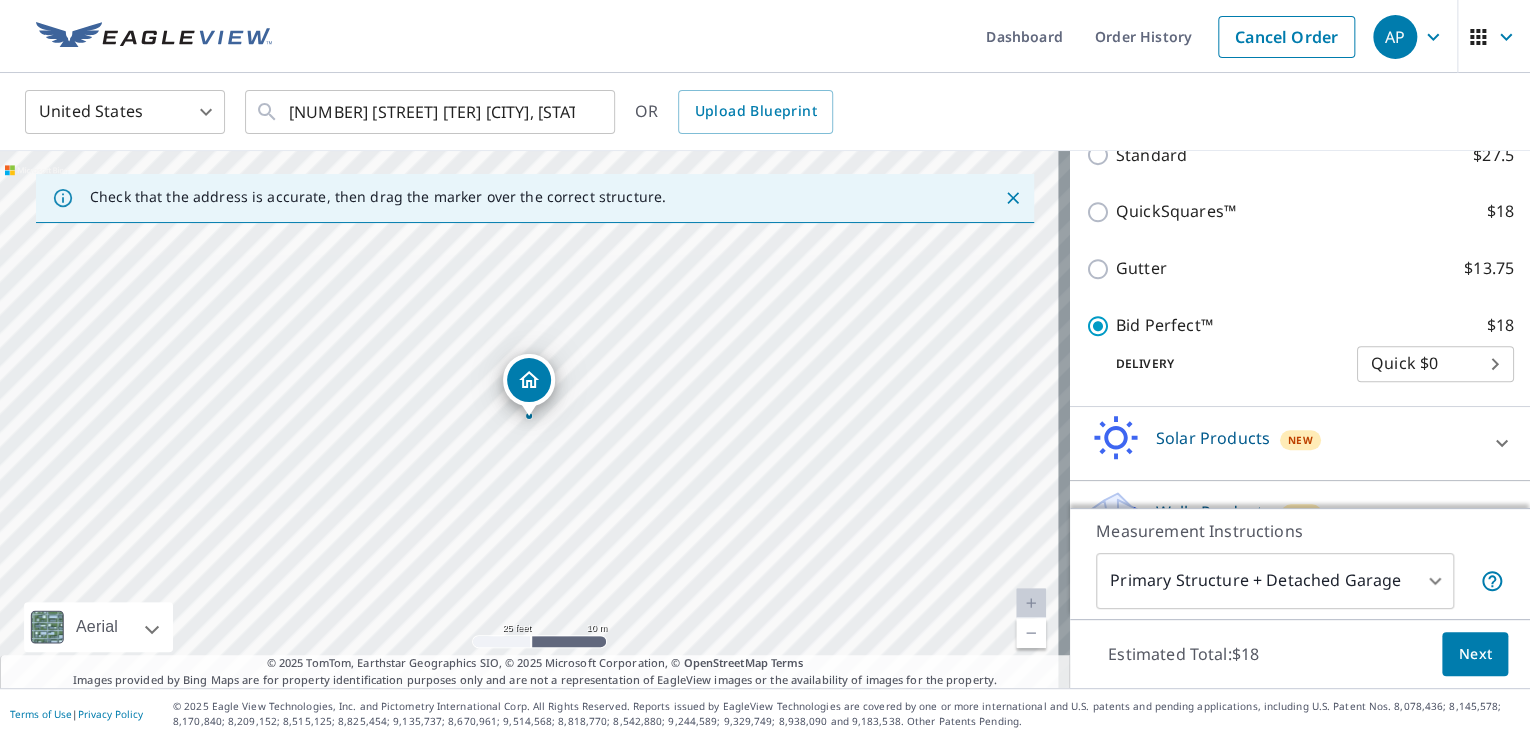 click on "Next" at bounding box center [1475, 654] 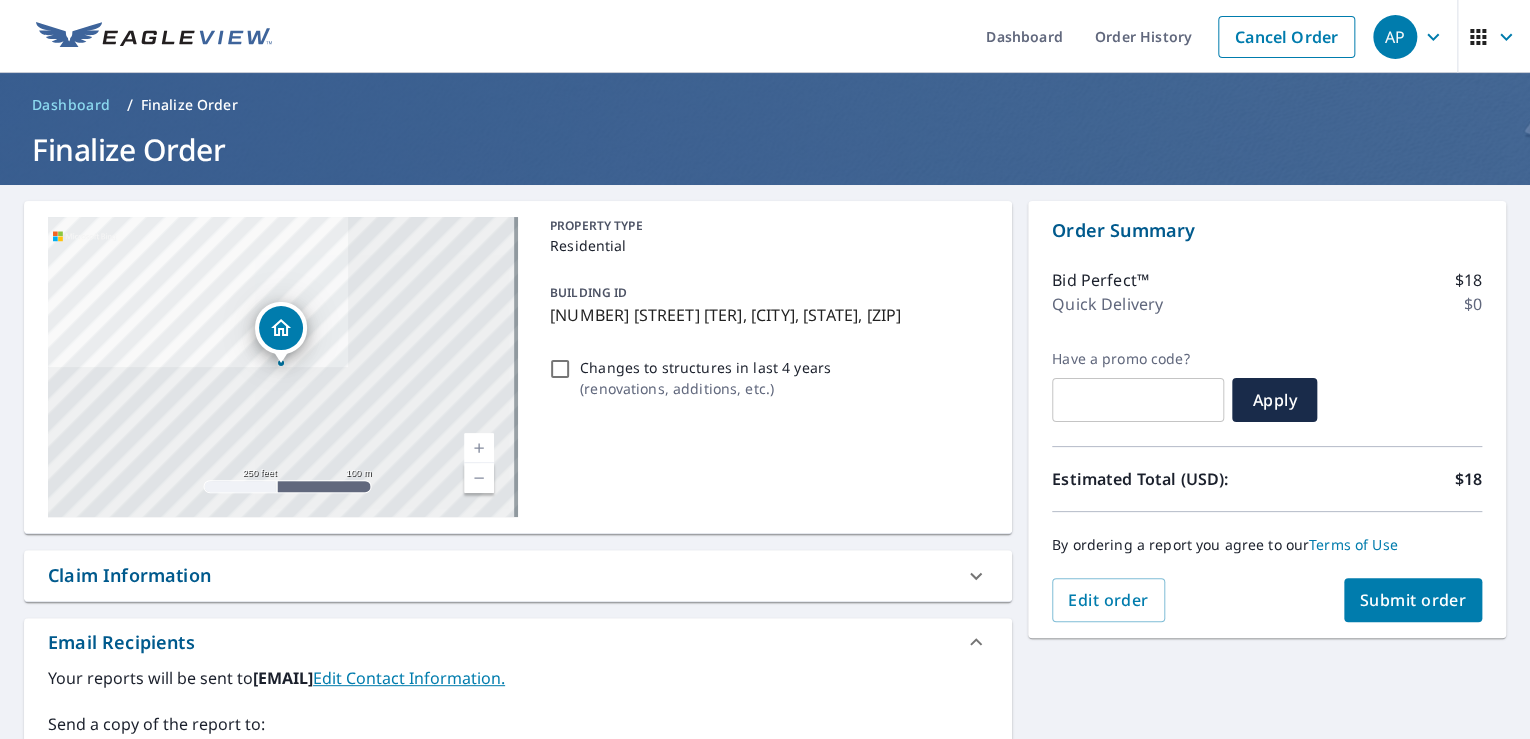 scroll, scrollTop: 0, scrollLeft: 0, axis: both 